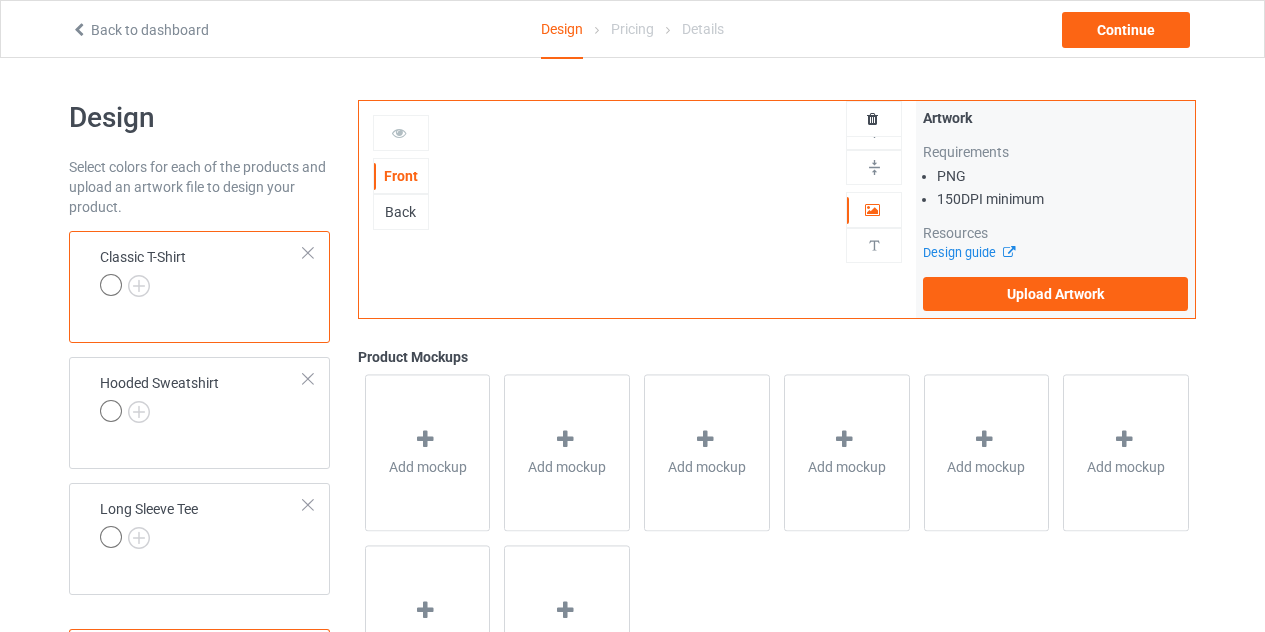 scroll, scrollTop: 0, scrollLeft: 0, axis: both 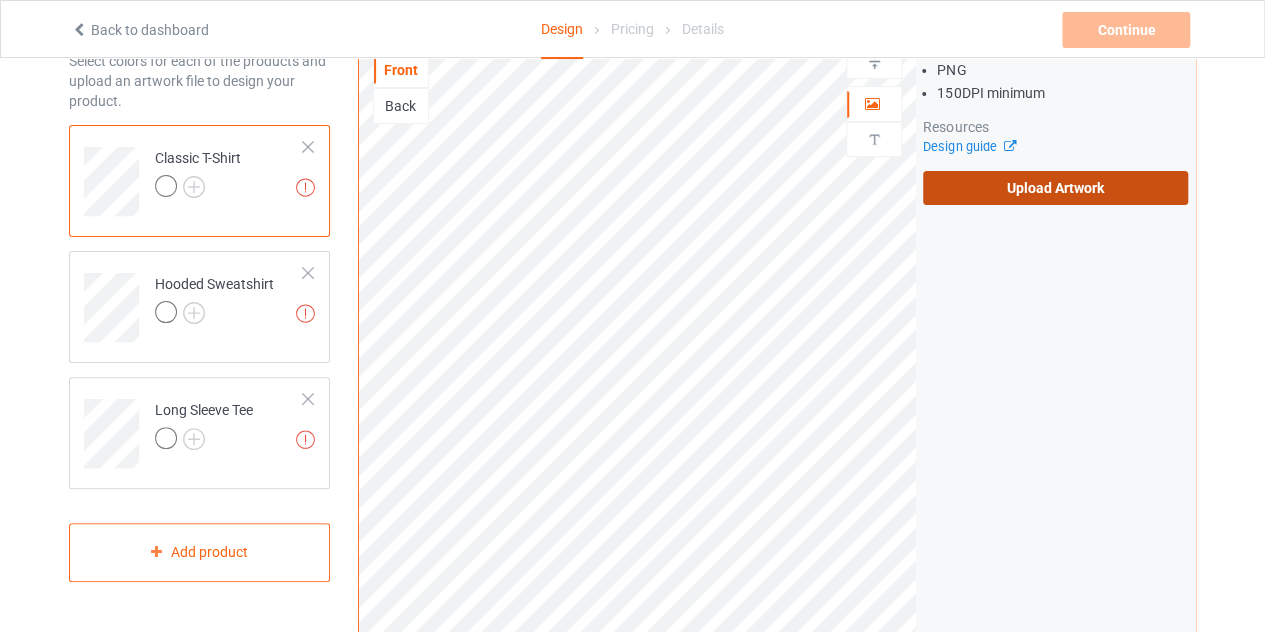 click on "Upload Artwork" at bounding box center [1055, 188] 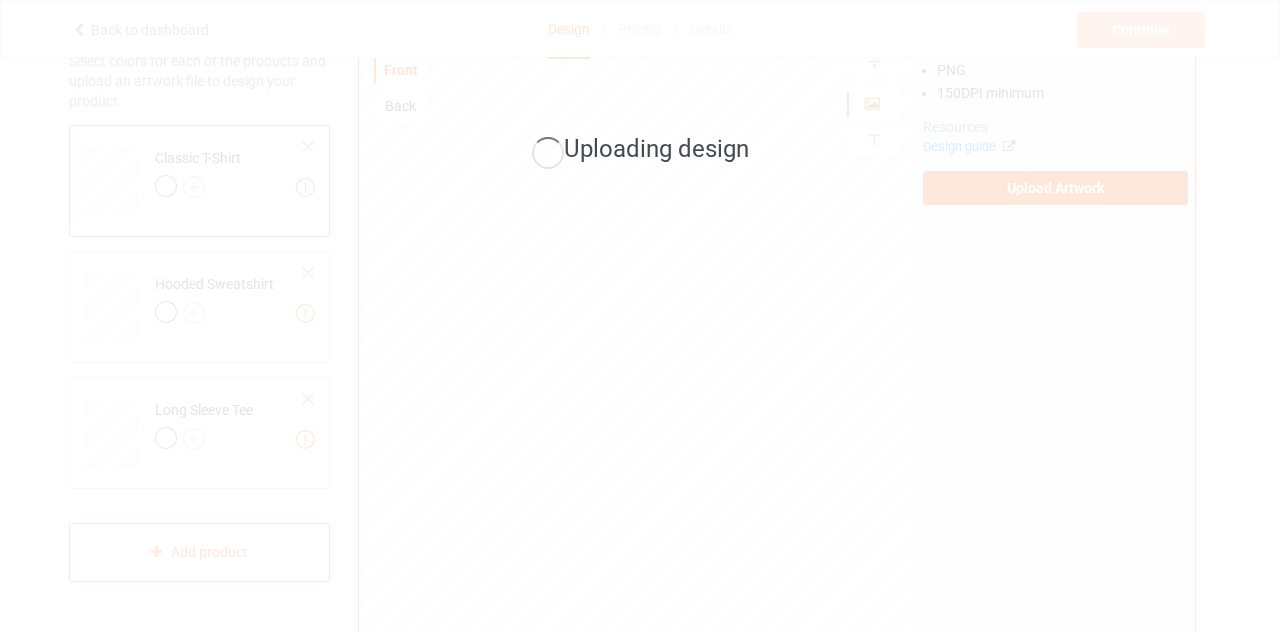 click on "Uploading design" at bounding box center [656, 149] 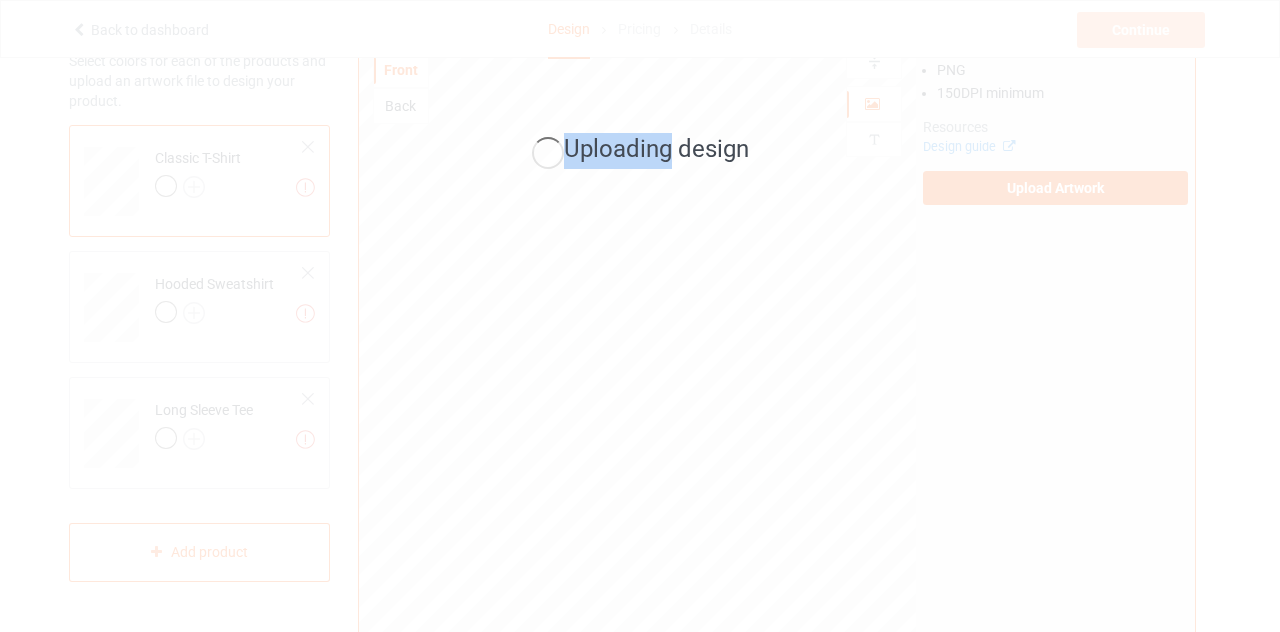 click on "Uploading design" at bounding box center [656, 149] 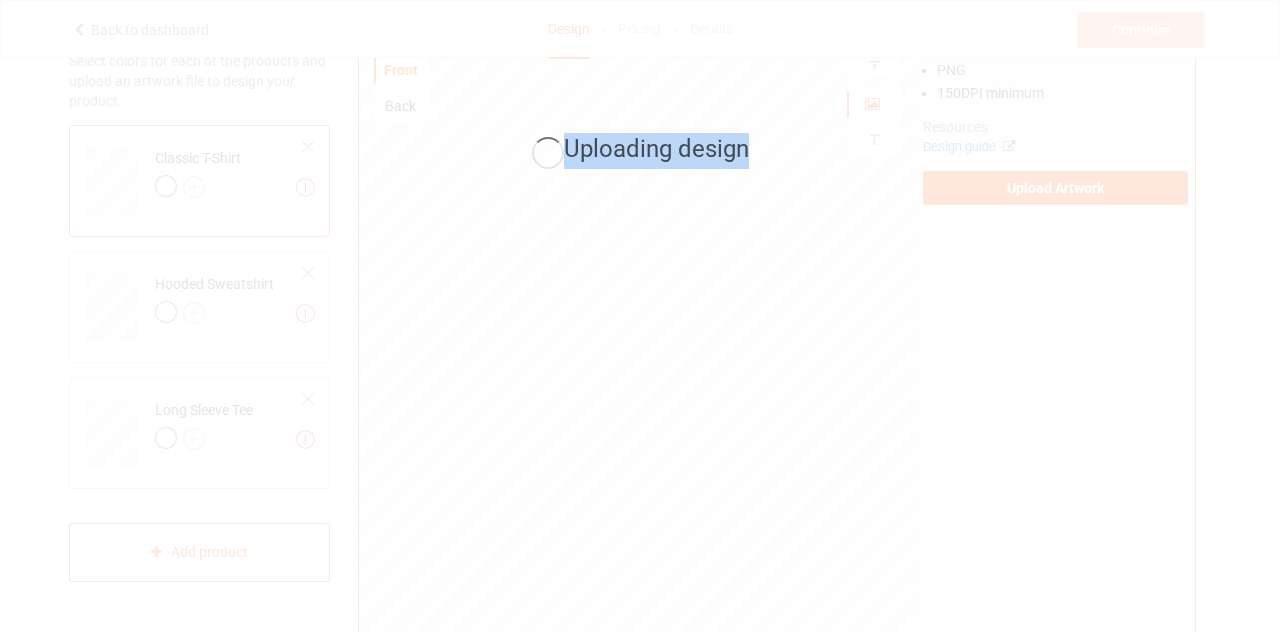 click on "Uploading design" at bounding box center [656, 149] 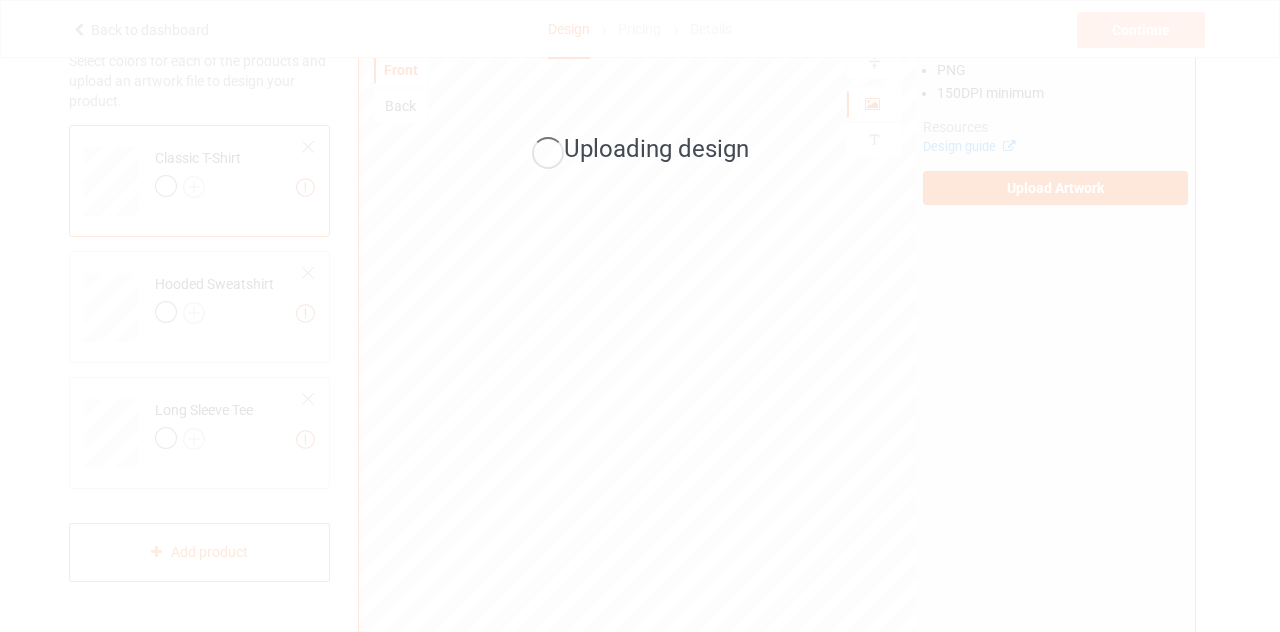 click on "Uploading design" at bounding box center (656, 149) 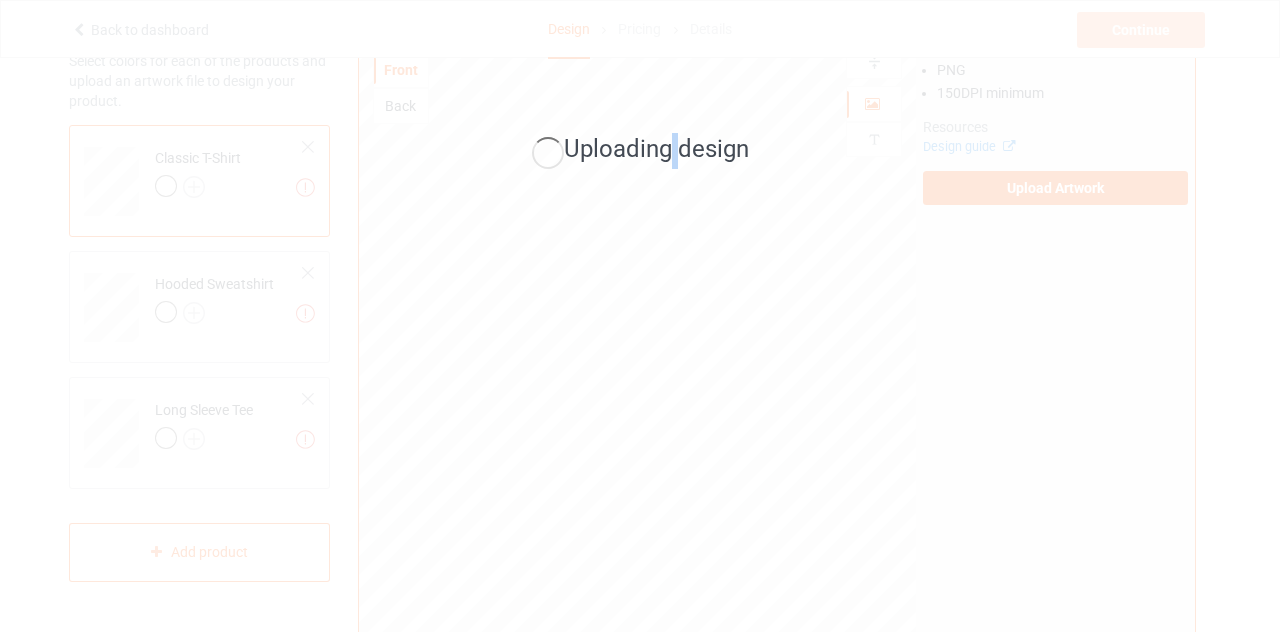 click on "Uploading design" at bounding box center [656, 149] 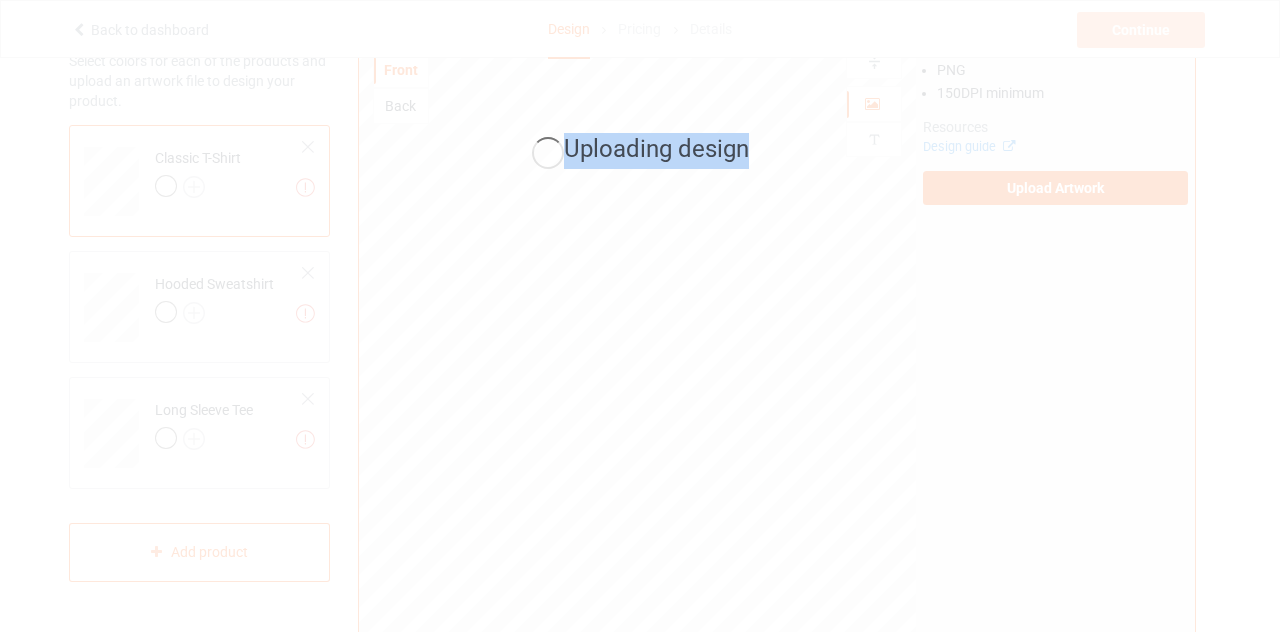 click on "Uploading design" at bounding box center (656, 149) 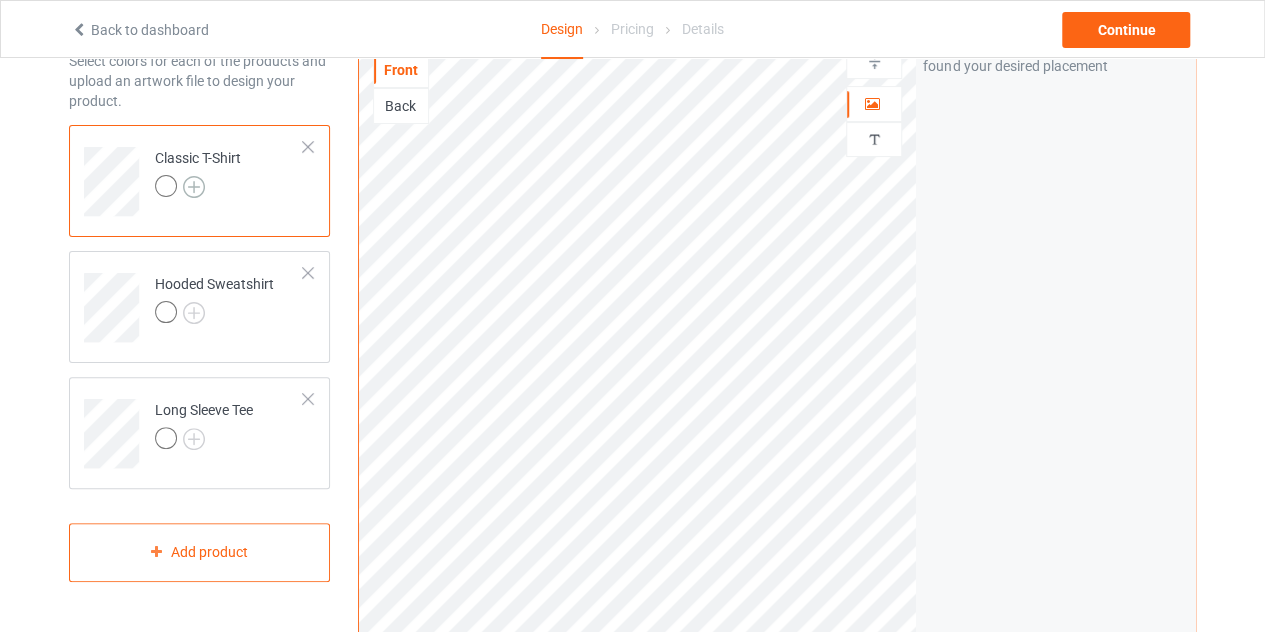 click at bounding box center [194, 187] 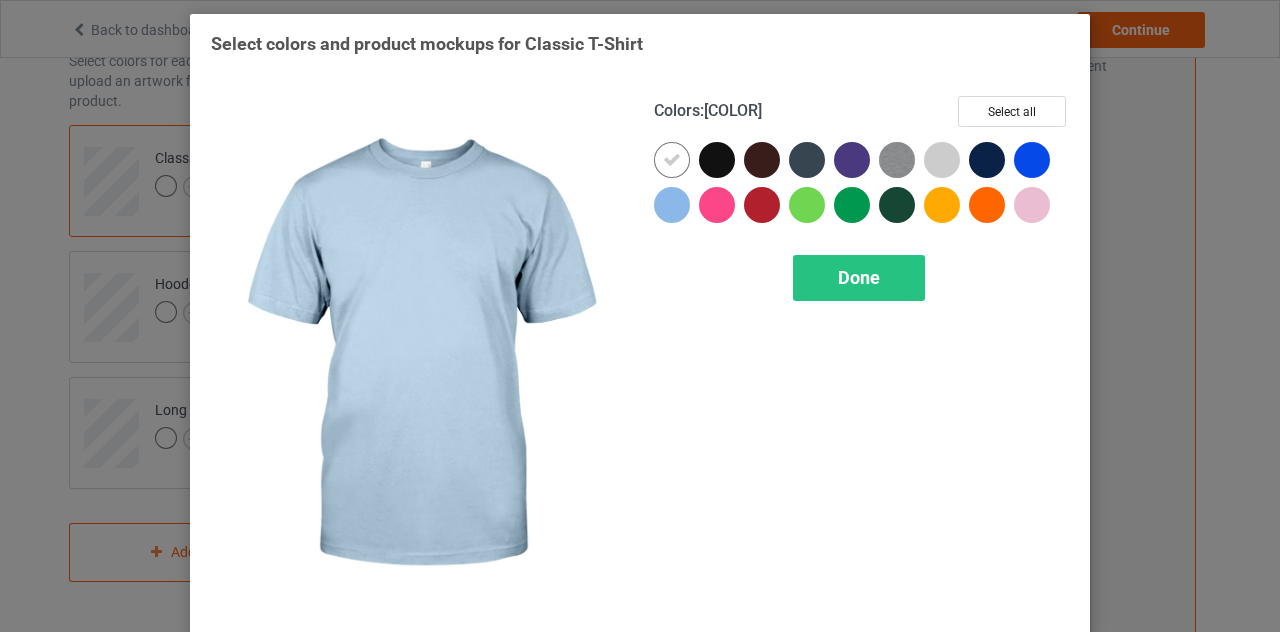 click at bounding box center [672, 205] 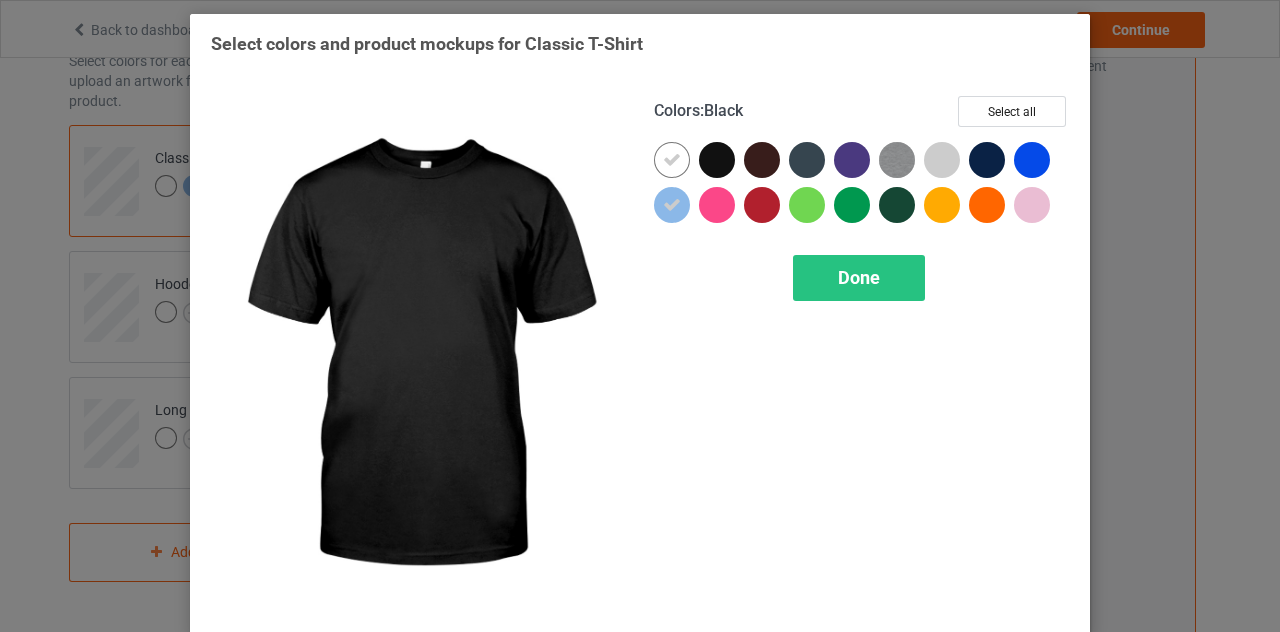 click at bounding box center (942, 160) 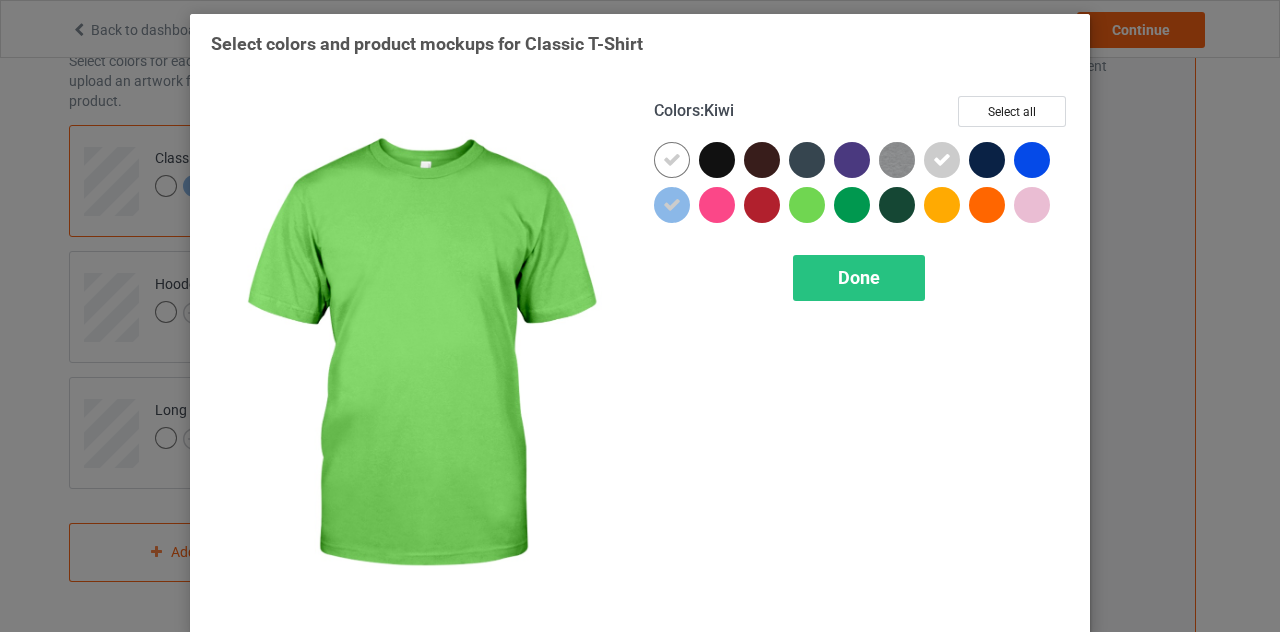 click at bounding box center [807, 205] 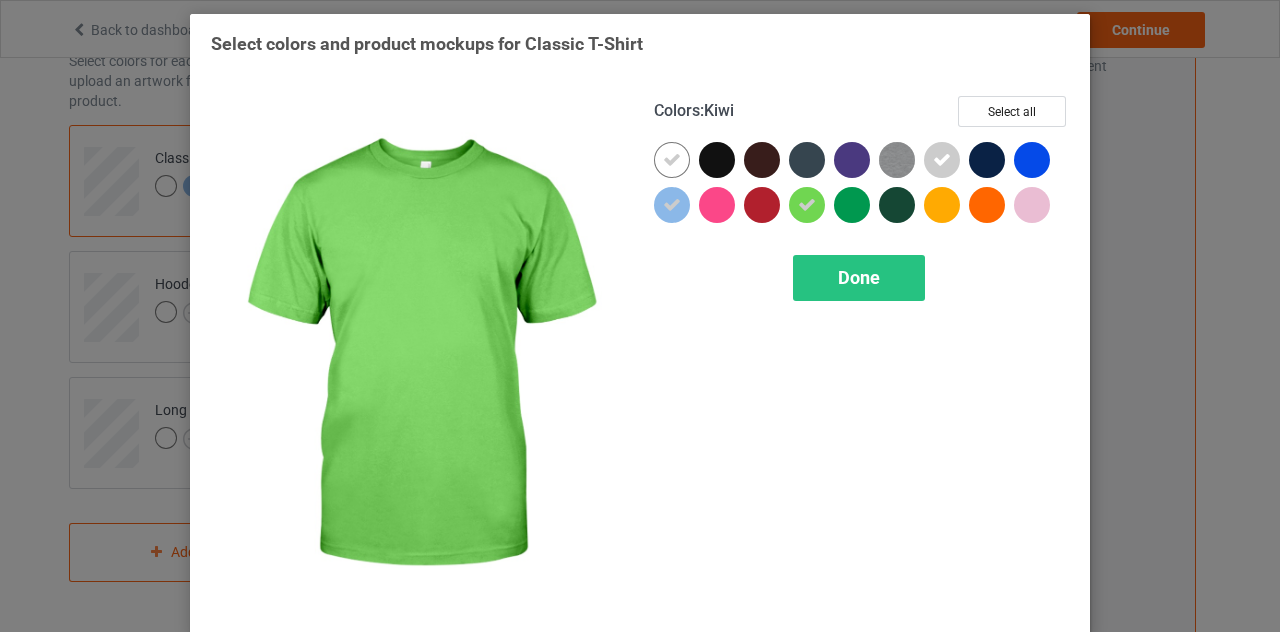 click on "Colors :  Kiwi Select all Done" at bounding box center (861, 355) 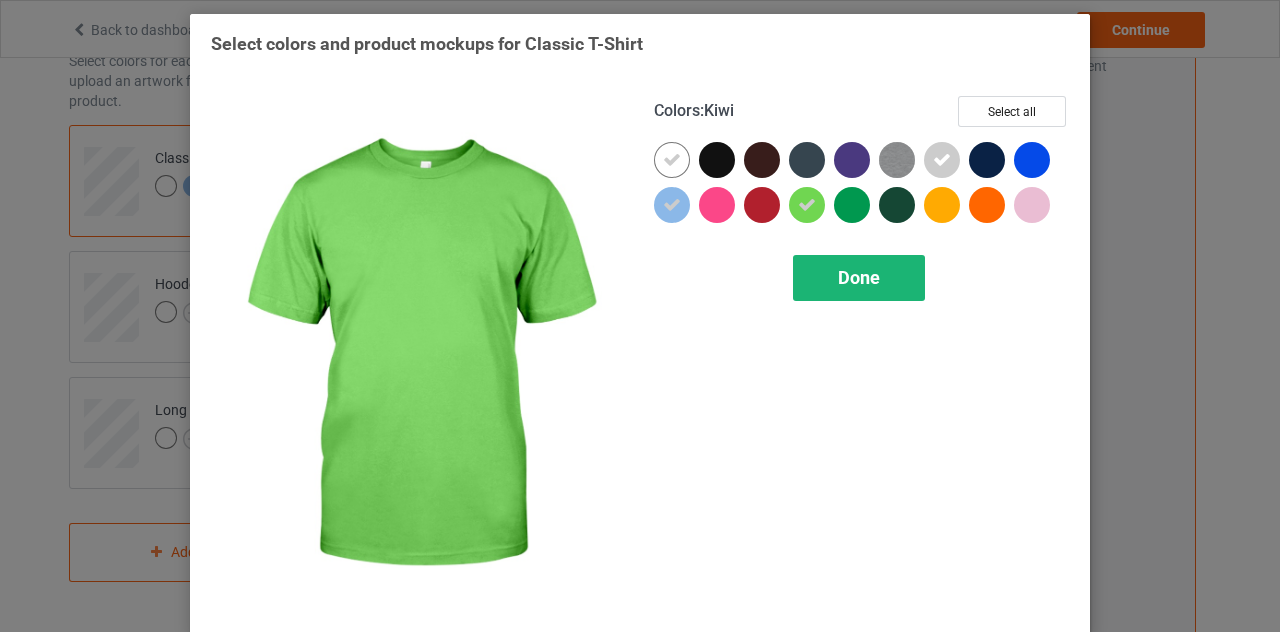 click on "Done" at bounding box center (859, 278) 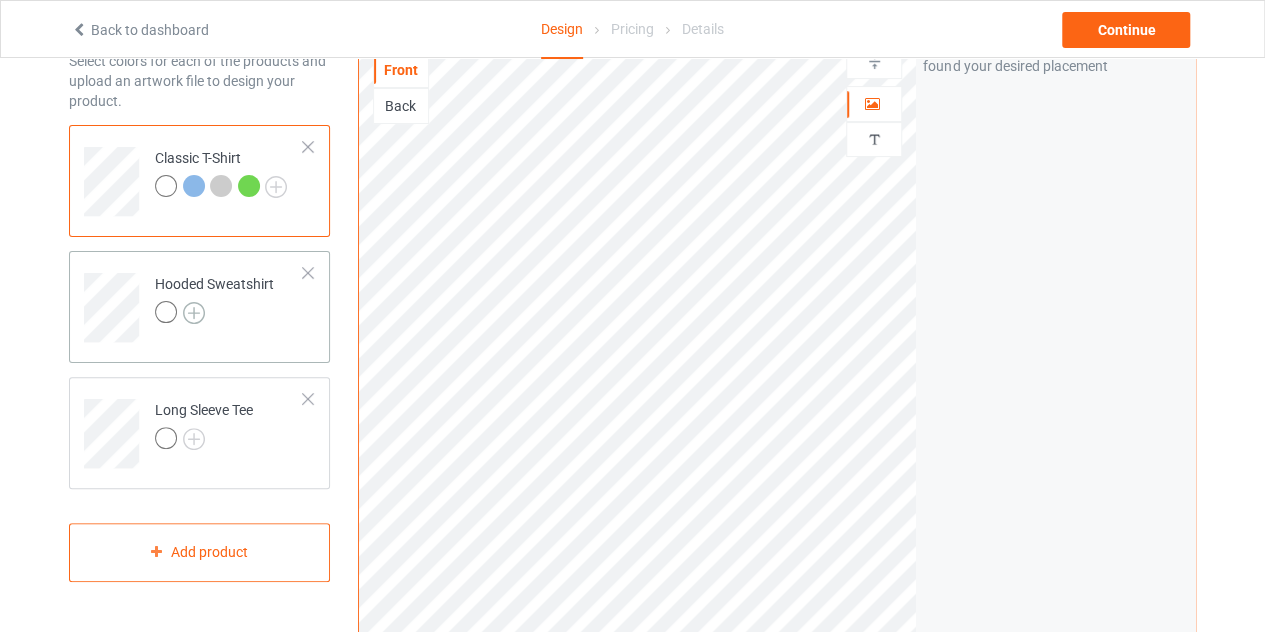 click at bounding box center (194, 313) 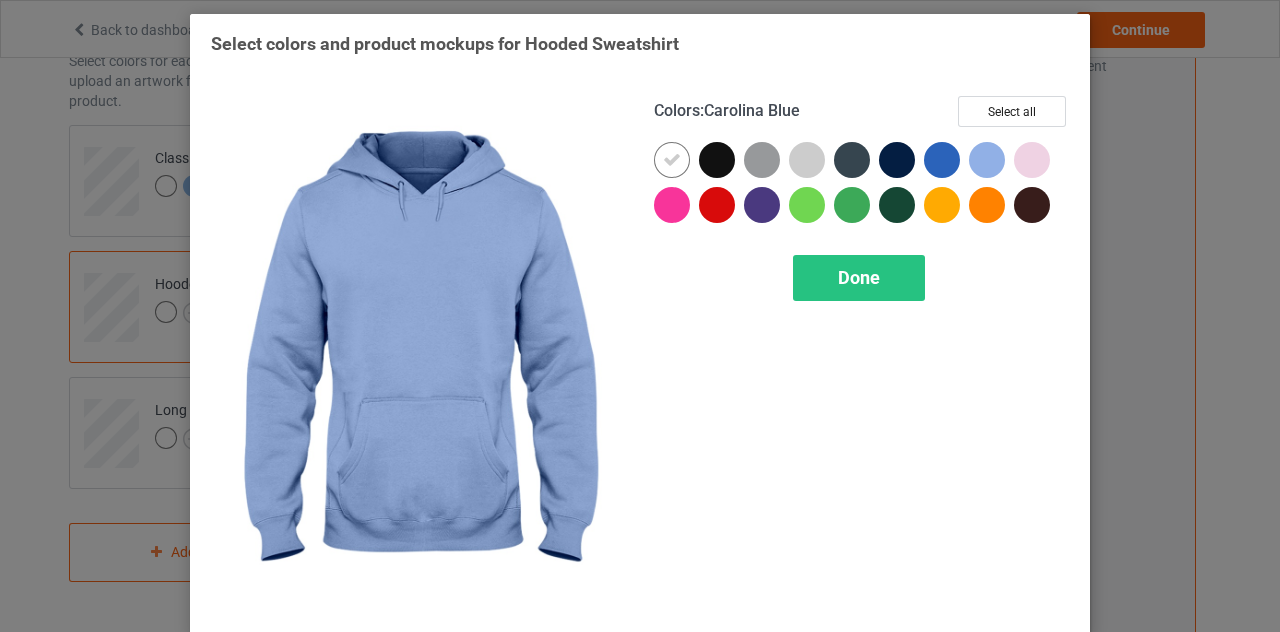 click at bounding box center [987, 160] 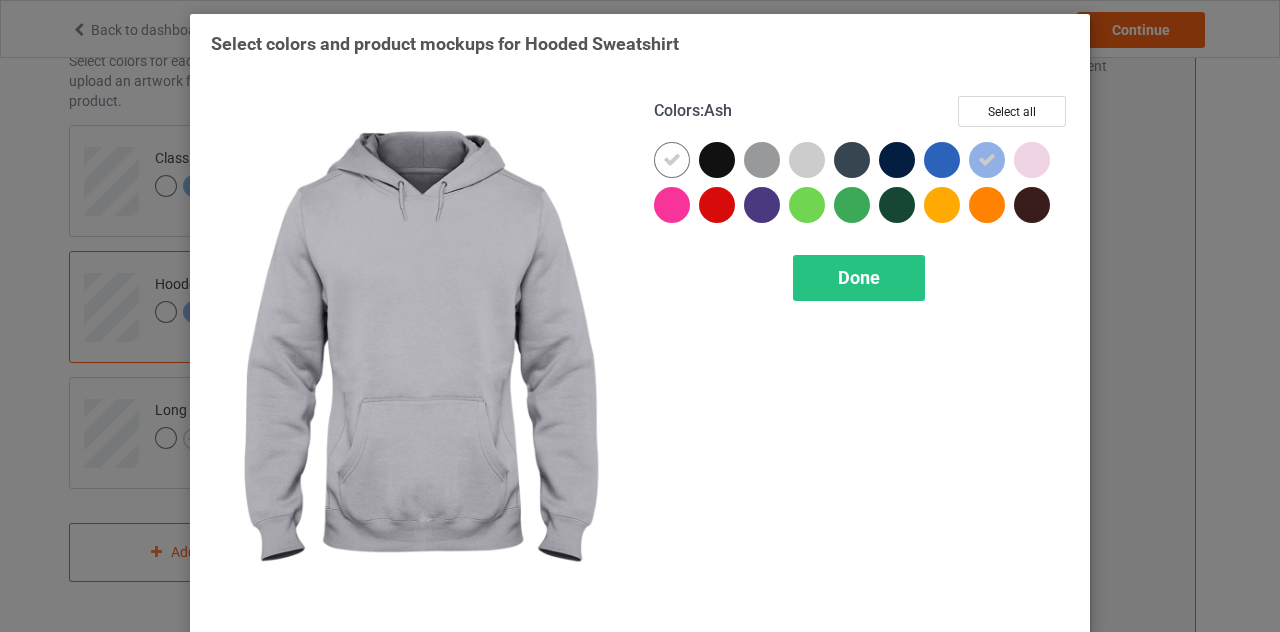 click at bounding box center (807, 160) 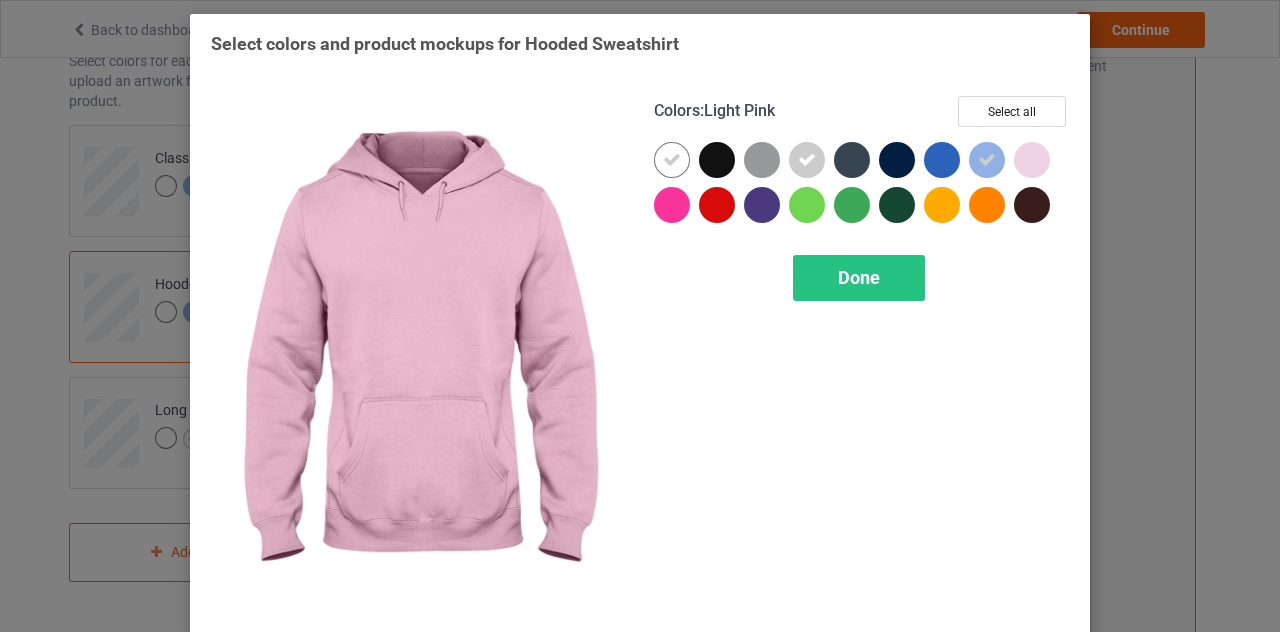 drag, startPoint x: 1033, startPoint y: 160, endPoint x: 923, endPoint y: 223, distance: 126.76356 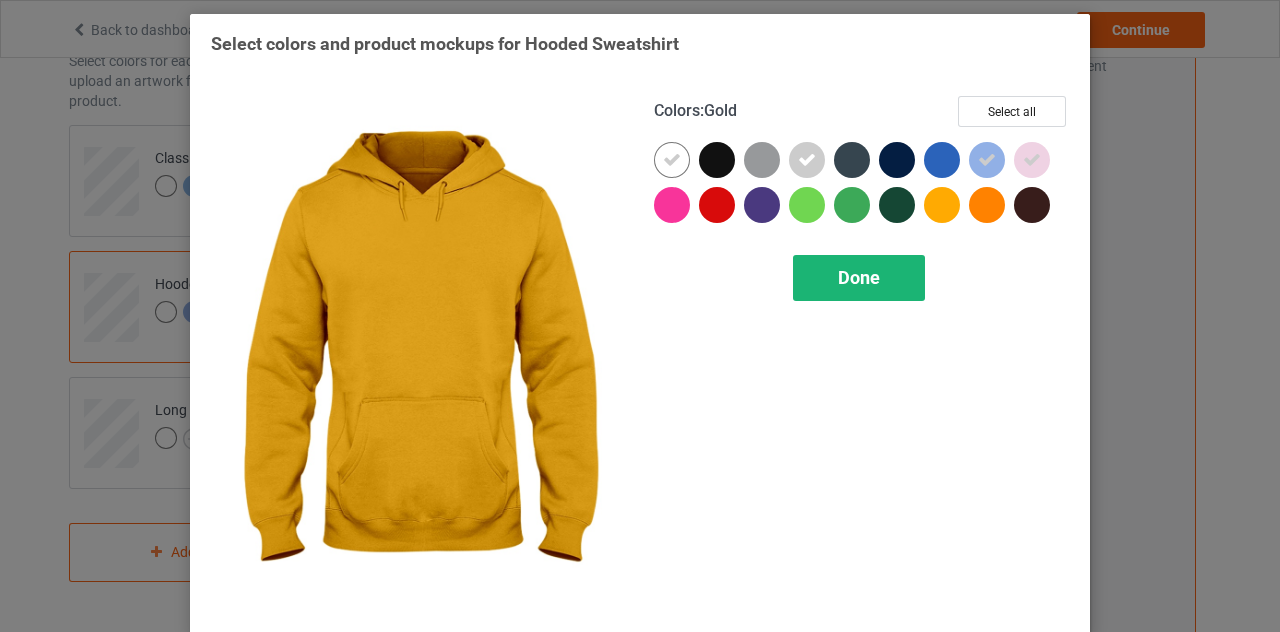 click on "Colors :  Gold Select all Done" at bounding box center (861, 355) 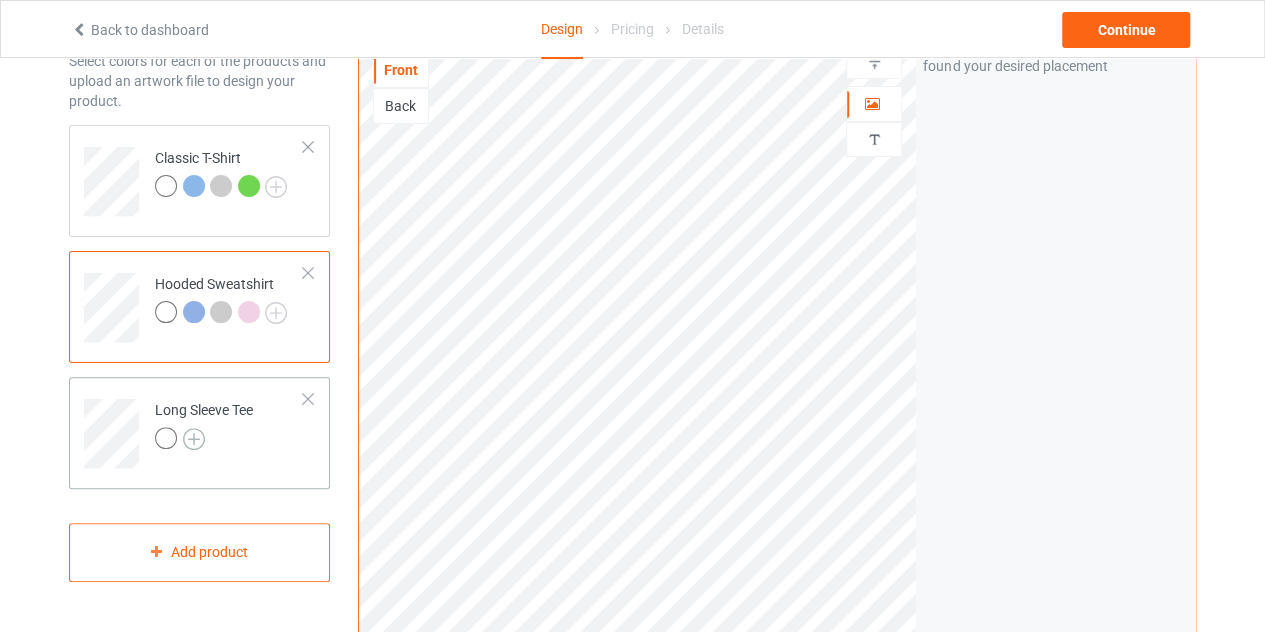 click at bounding box center (194, 439) 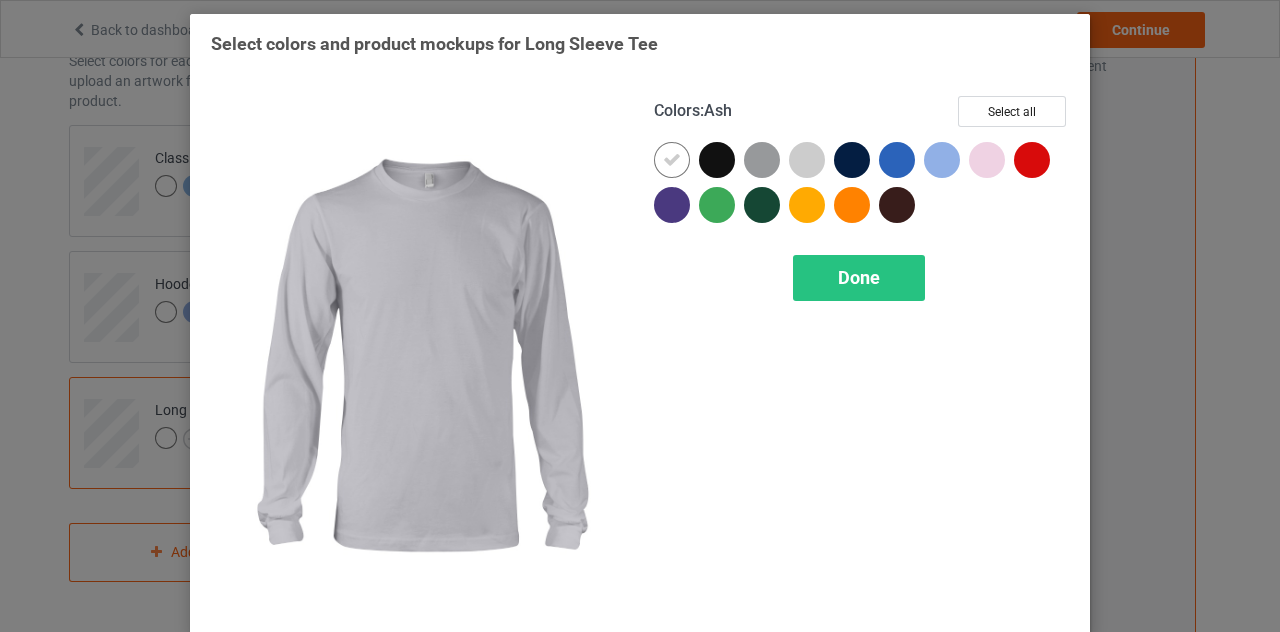 click at bounding box center (807, 160) 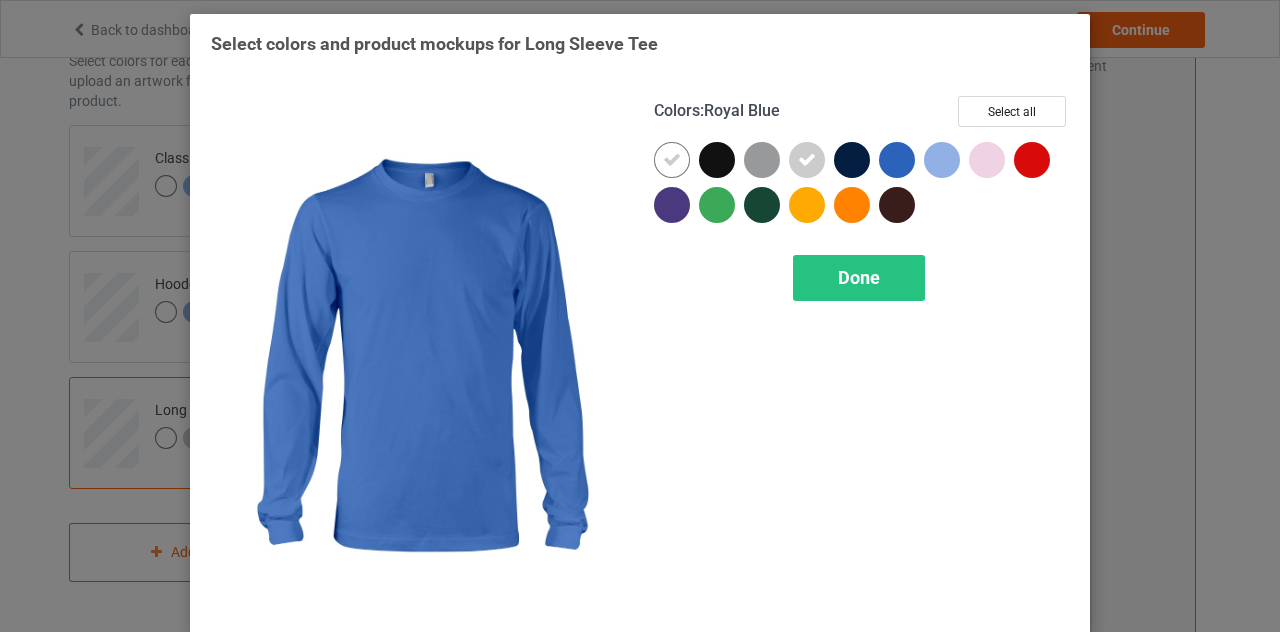 click at bounding box center [897, 160] 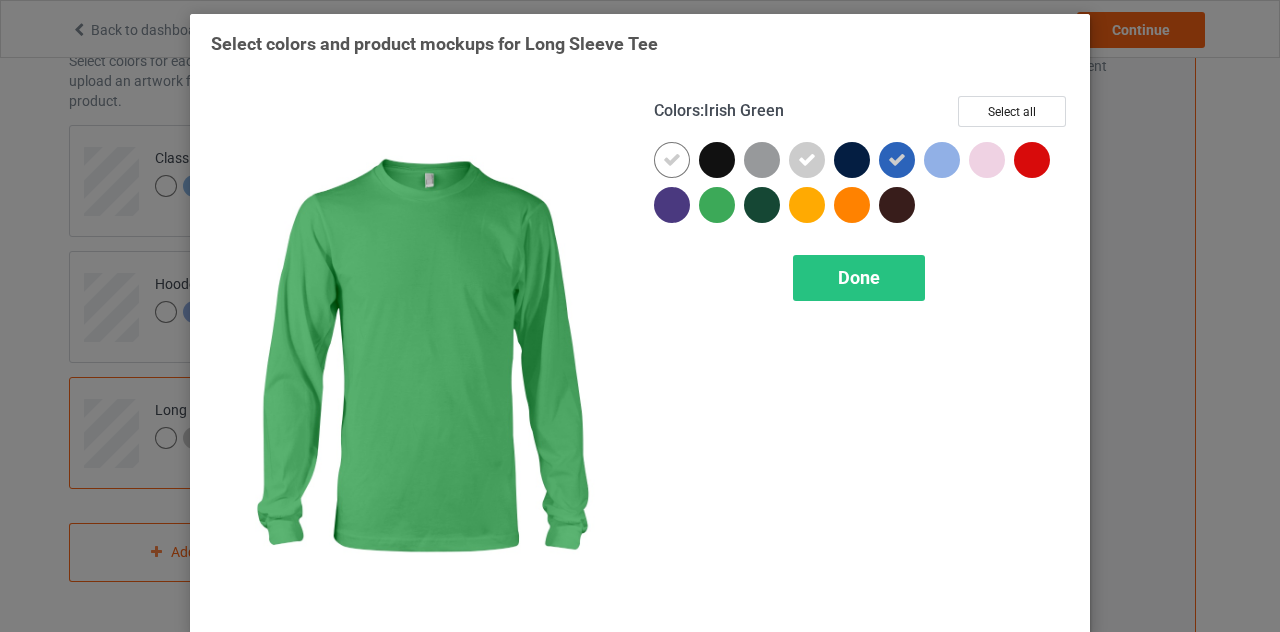 click at bounding box center (717, 205) 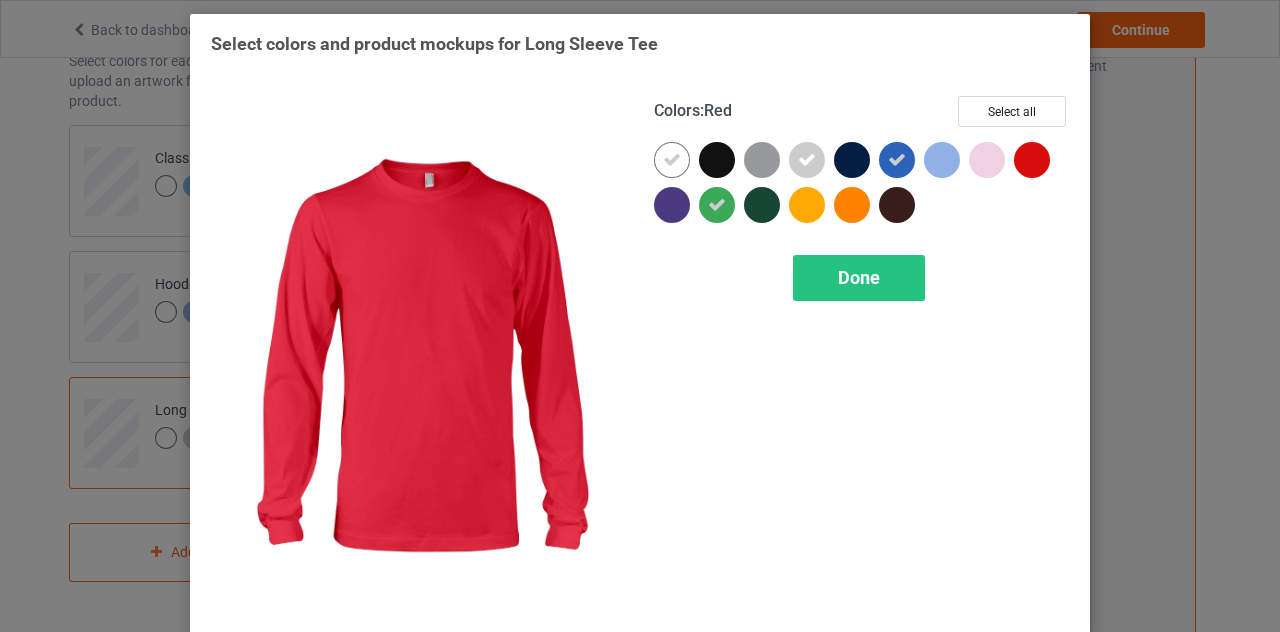 click at bounding box center (987, 160) 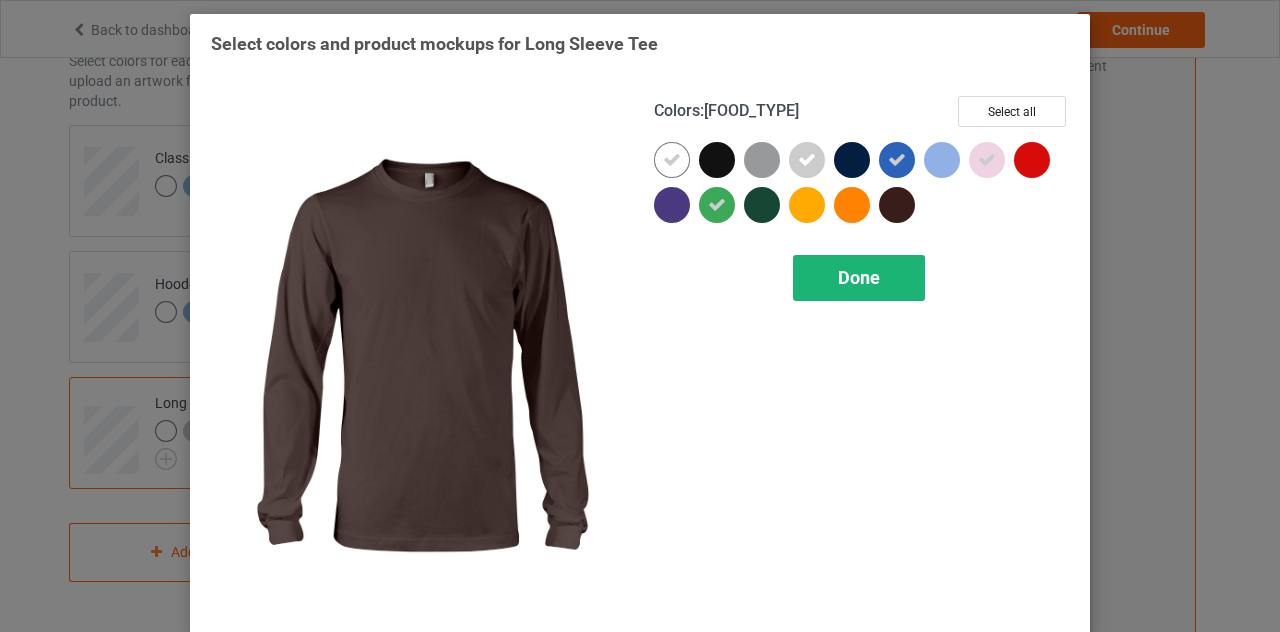 click on "Done" at bounding box center [859, 277] 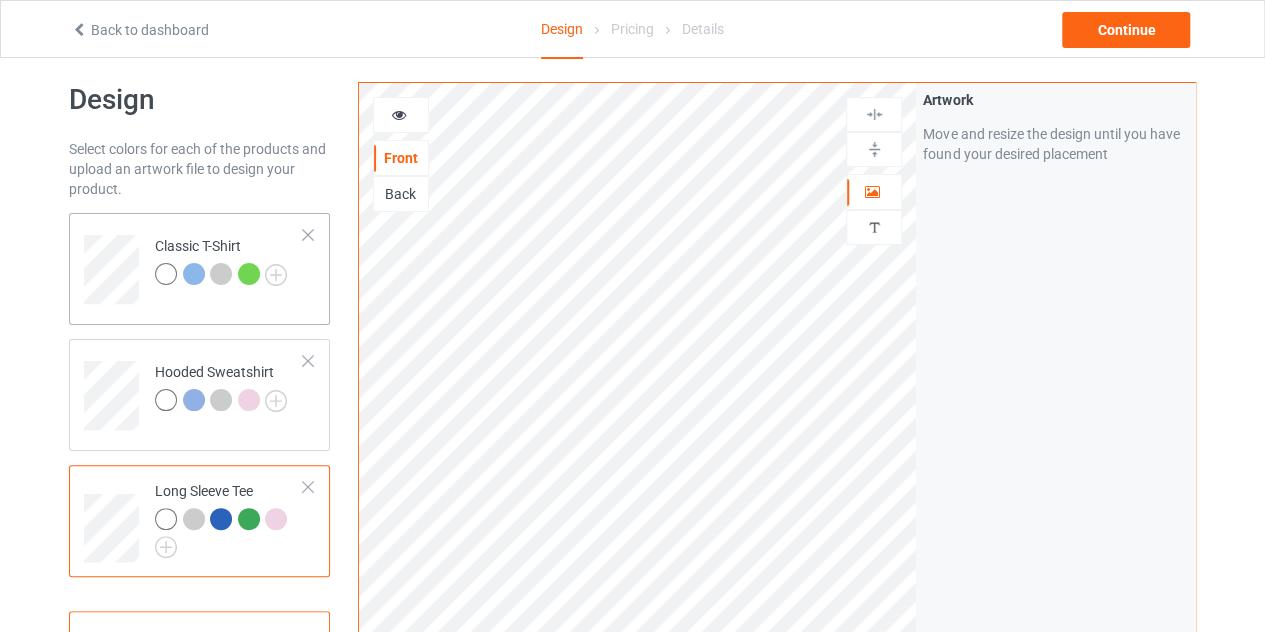 click on "Classic T-Shirt" at bounding box center [229, 262] 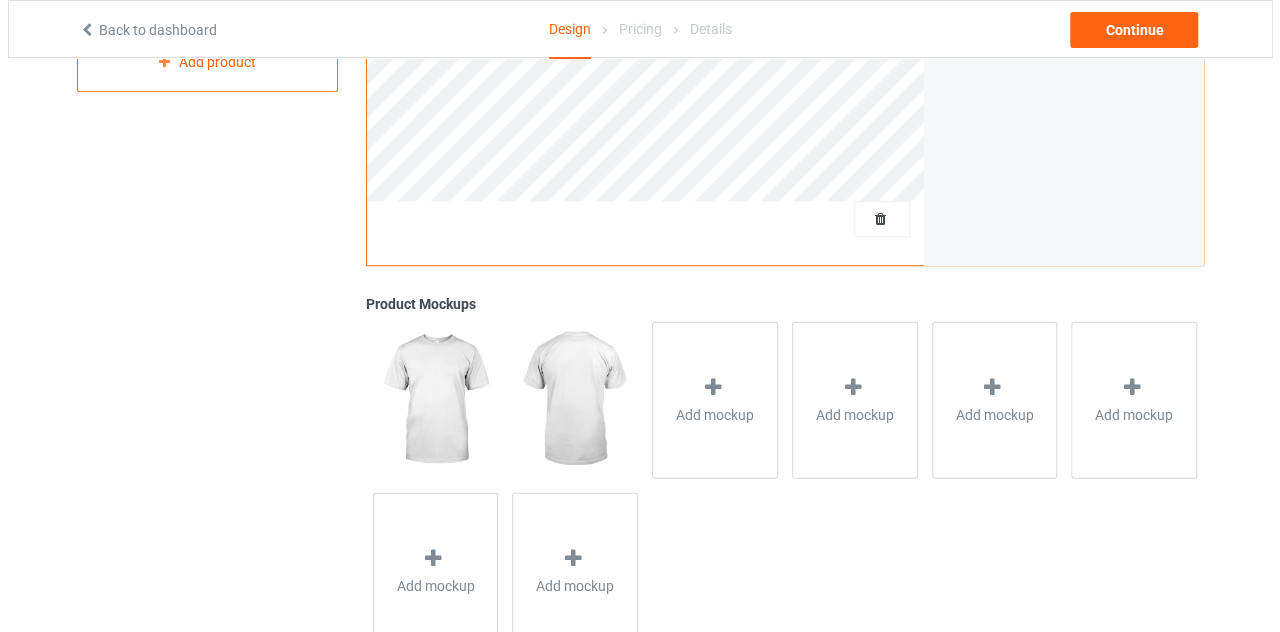 scroll, scrollTop: 661, scrollLeft: 0, axis: vertical 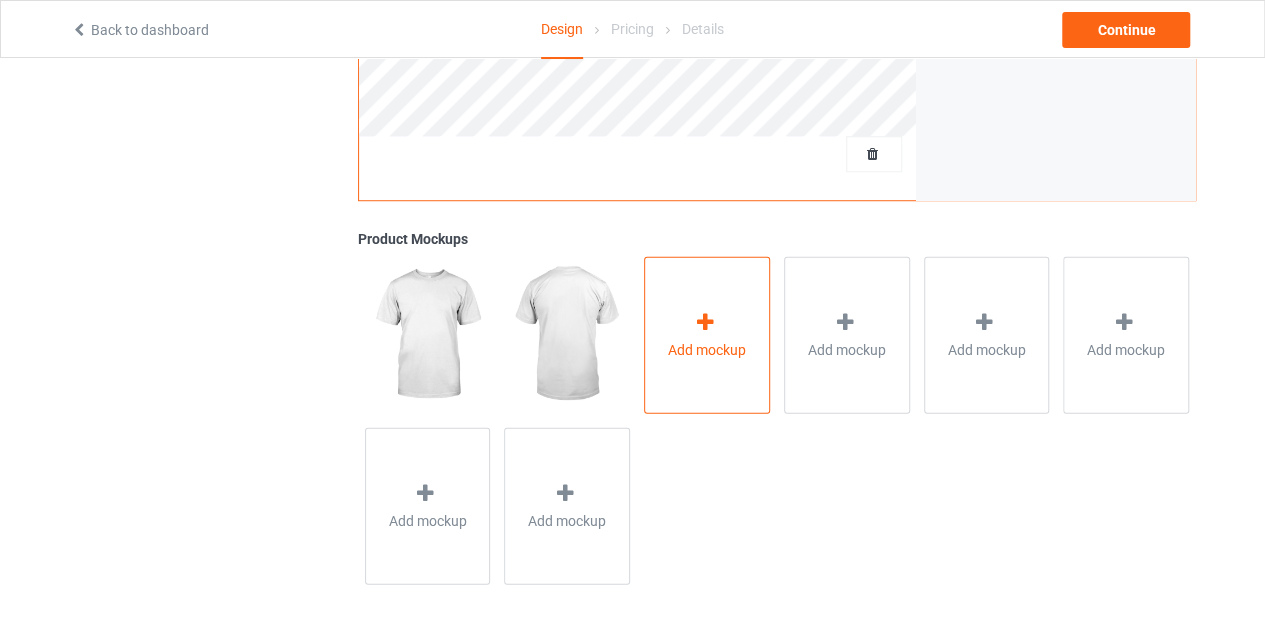 click on "Add mockup" at bounding box center (707, 334) 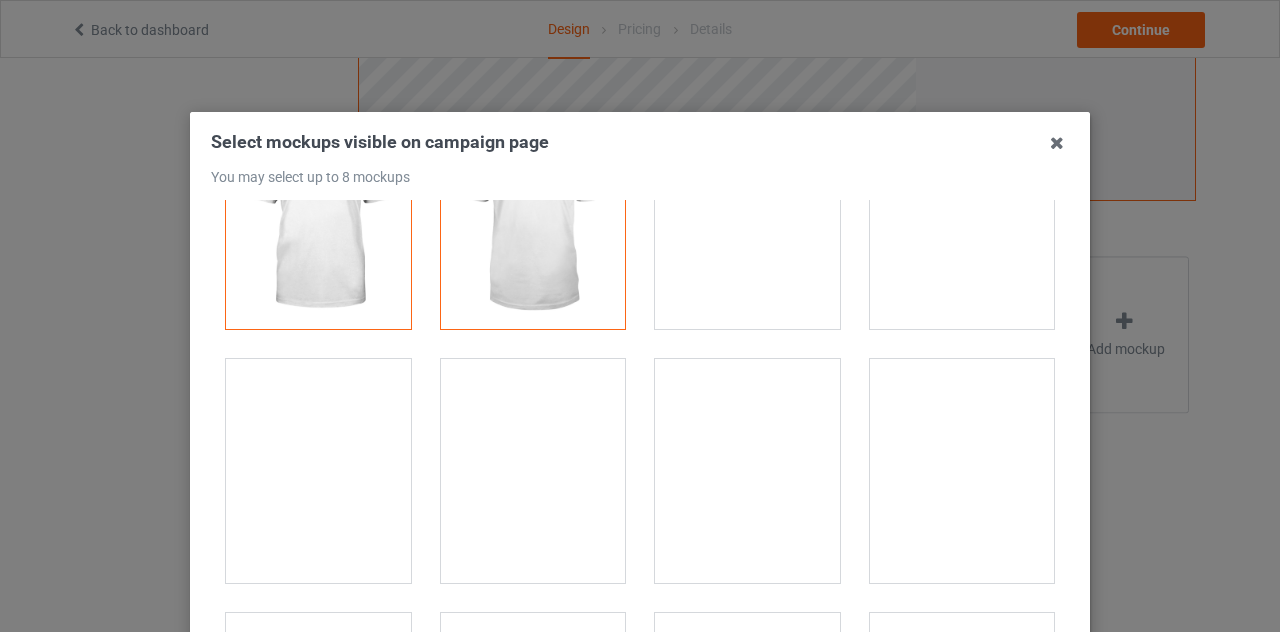 scroll, scrollTop: 0, scrollLeft: 0, axis: both 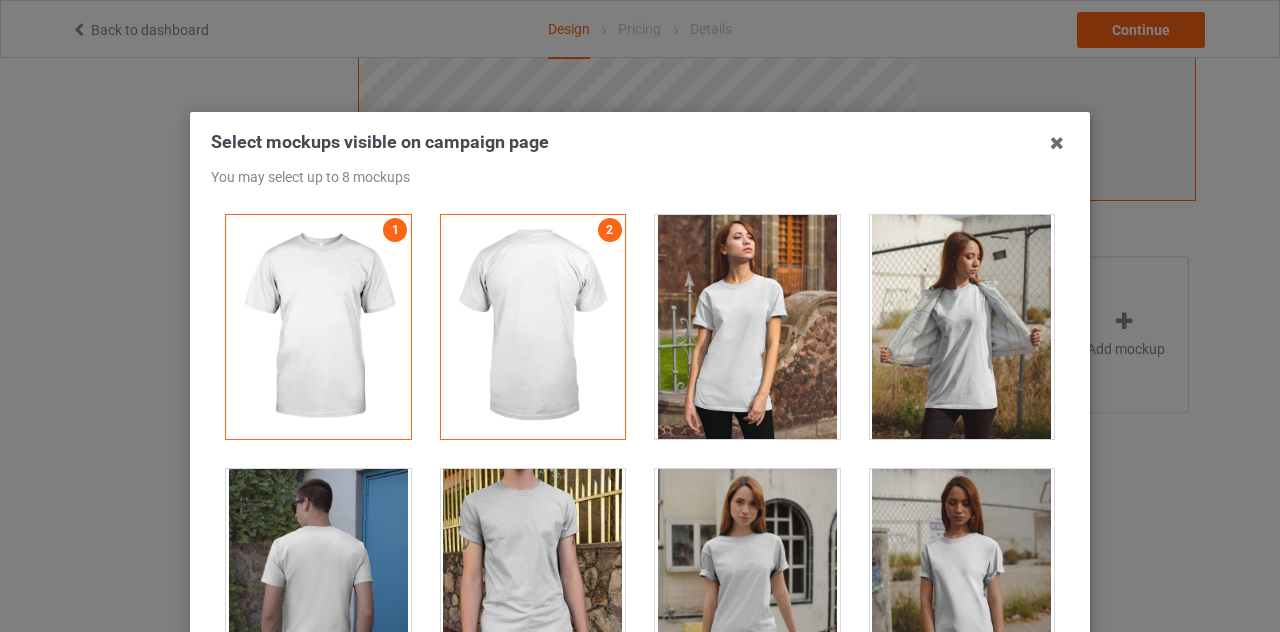 click at bounding box center [747, 327] 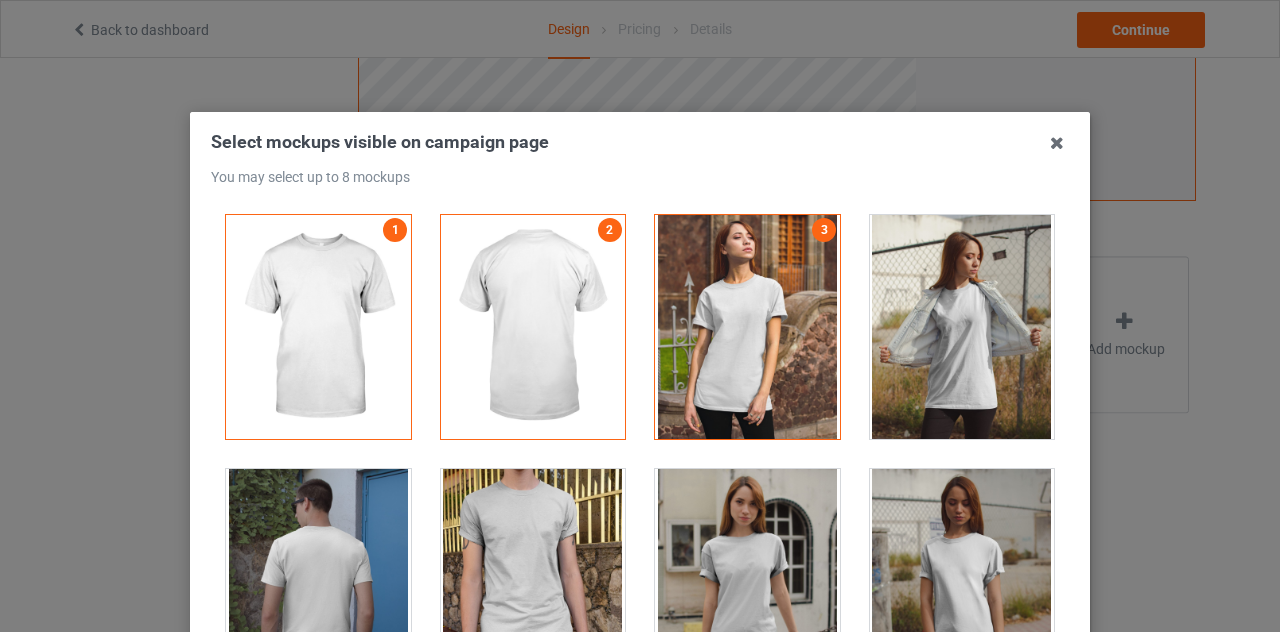 click at bounding box center (962, 327) 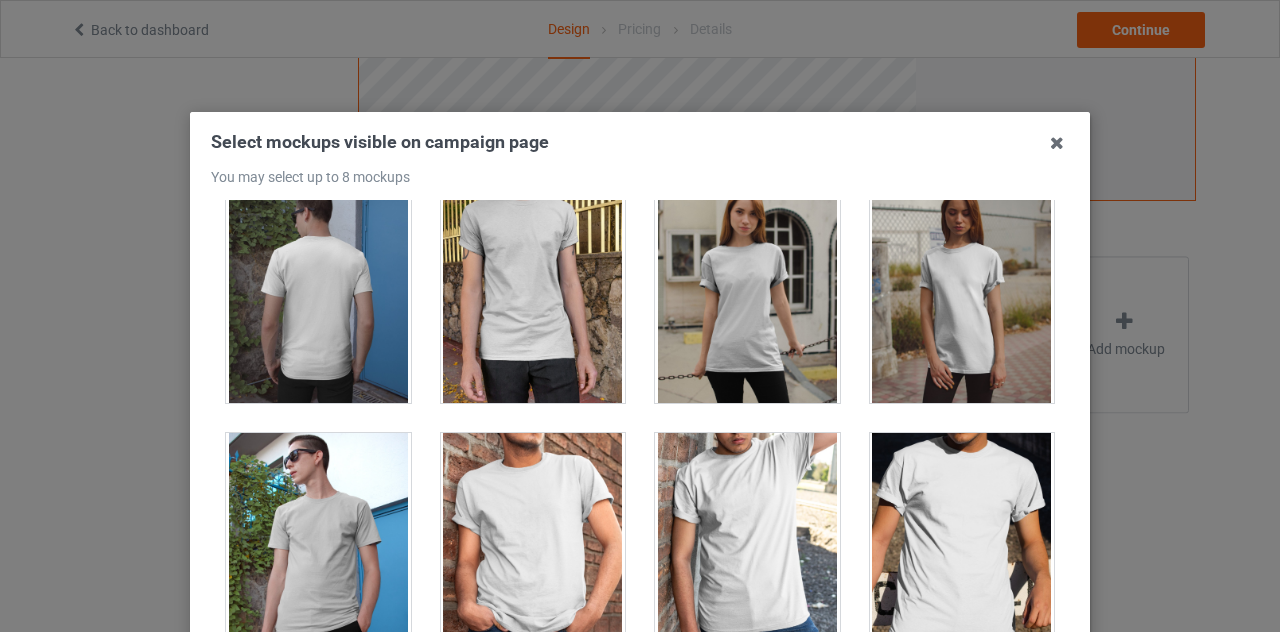 scroll, scrollTop: 296, scrollLeft: 0, axis: vertical 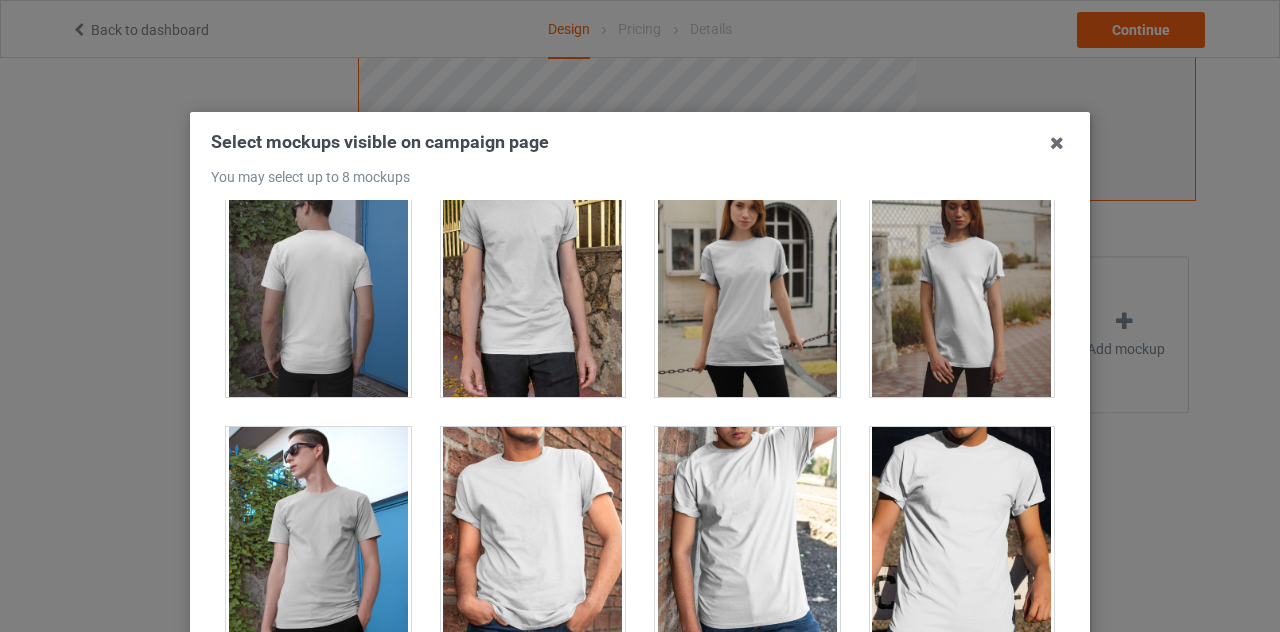 click at bounding box center [318, 285] 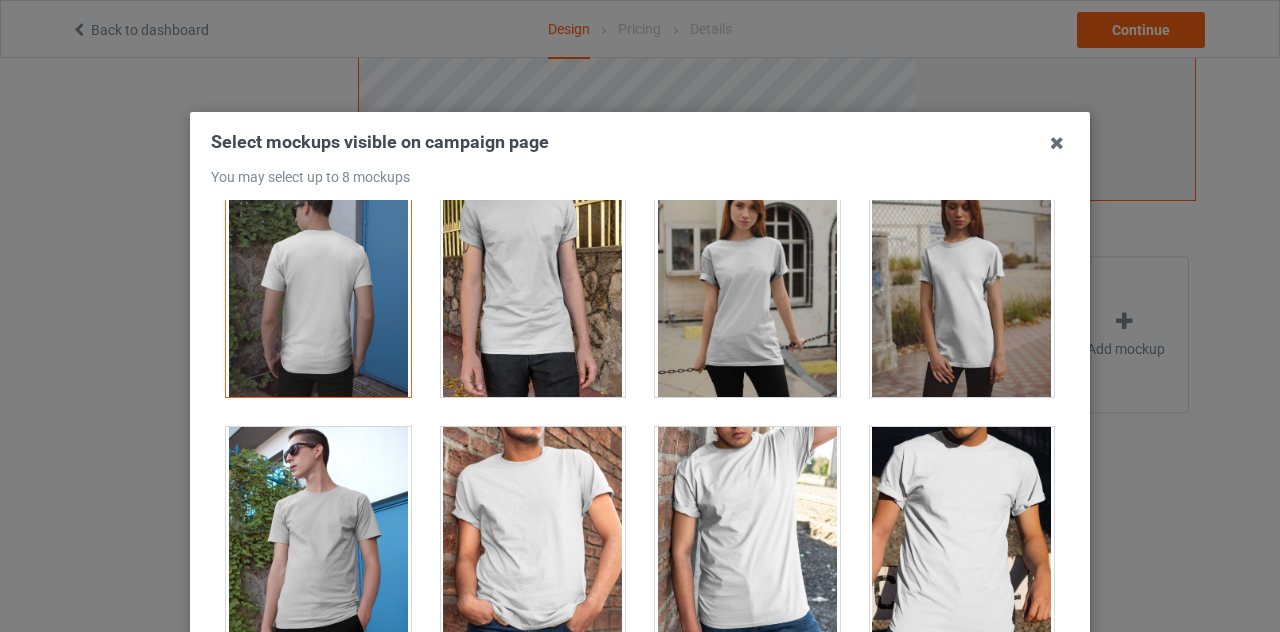 click at bounding box center (533, 285) 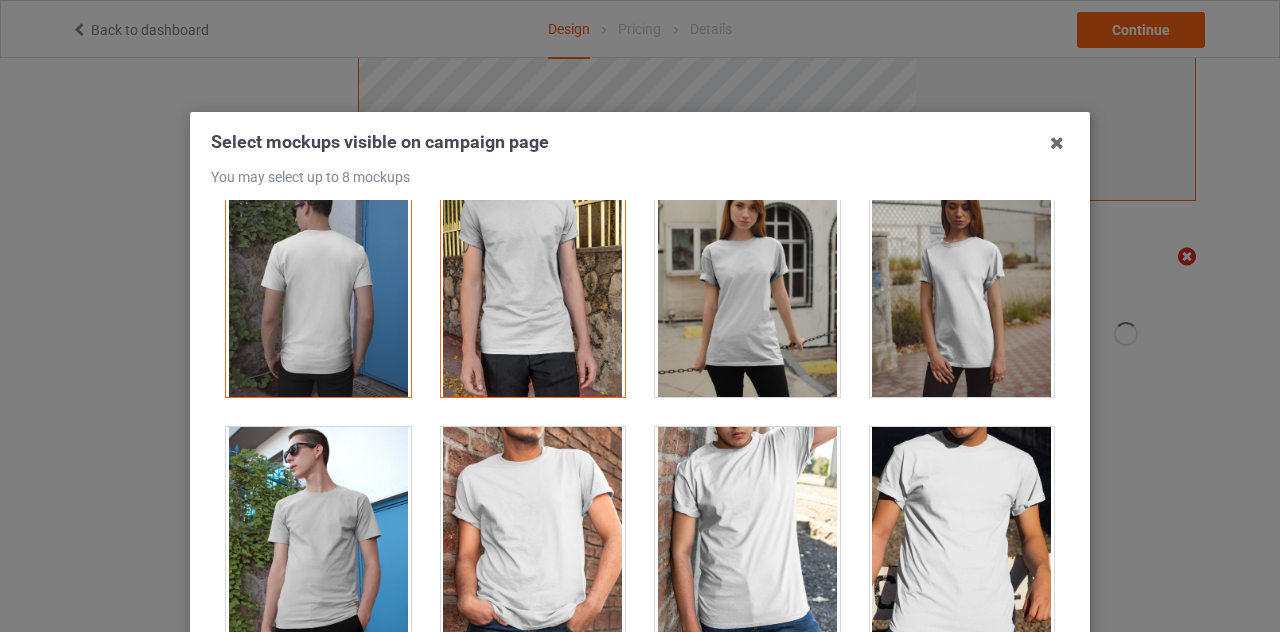scroll, scrollTop: 660, scrollLeft: 0, axis: vertical 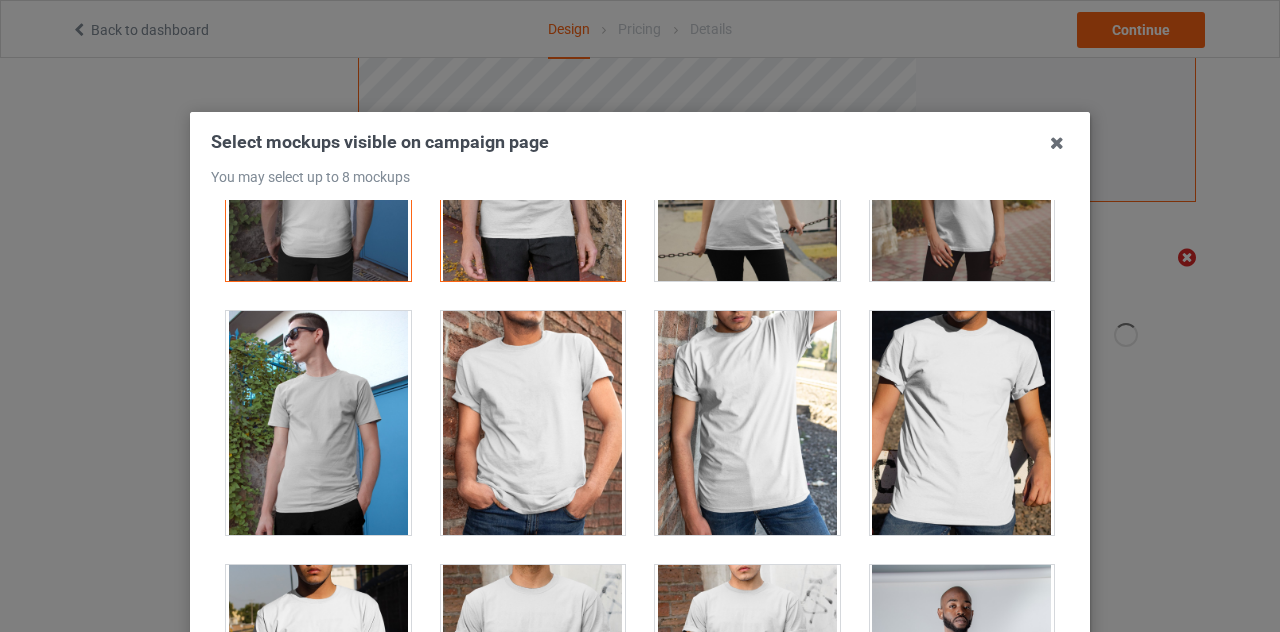 click at bounding box center (533, 423) 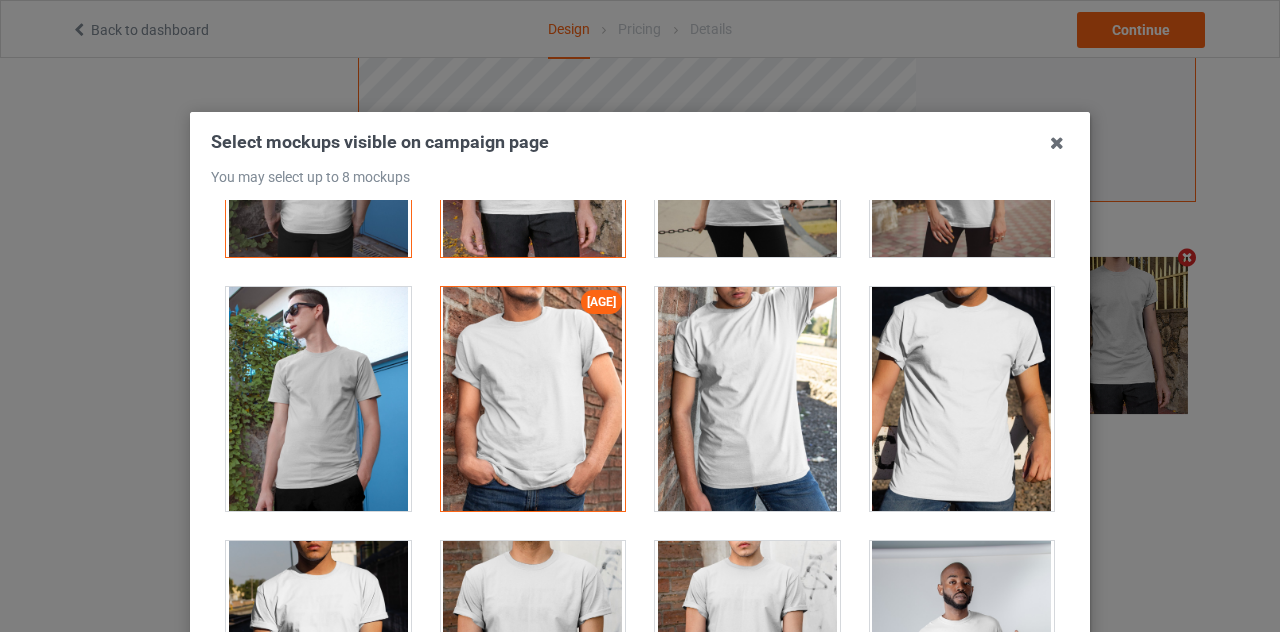 scroll, scrollTop: 428, scrollLeft: 0, axis: vertical 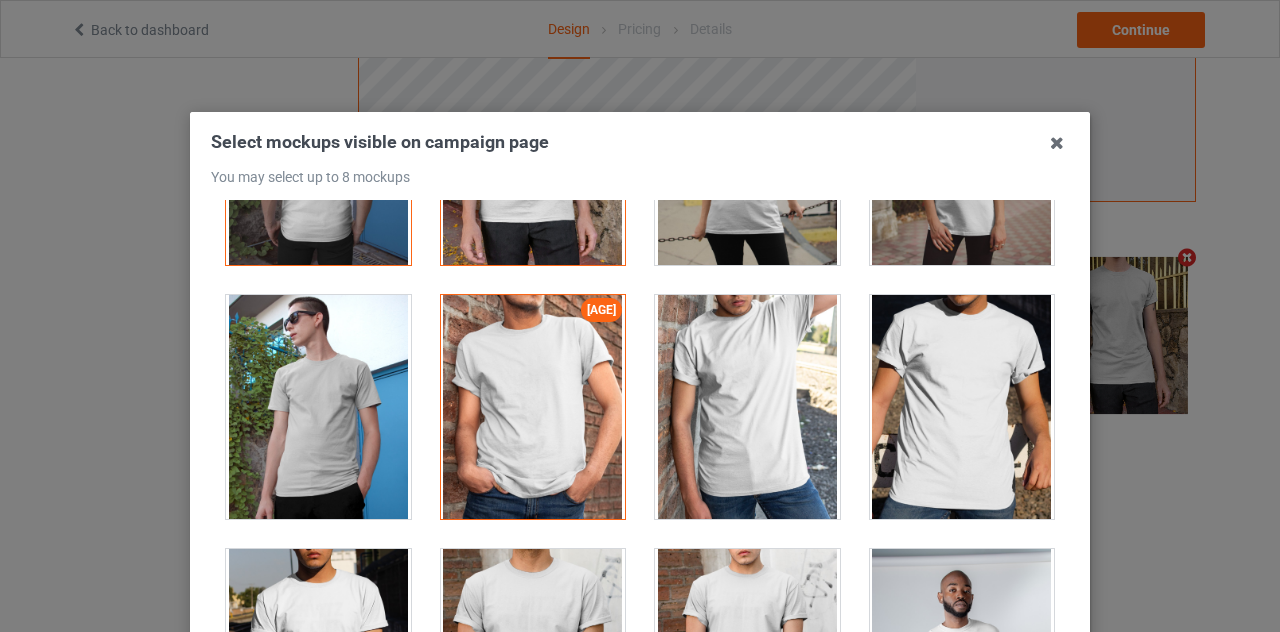 click at bounding box center [747, 407] 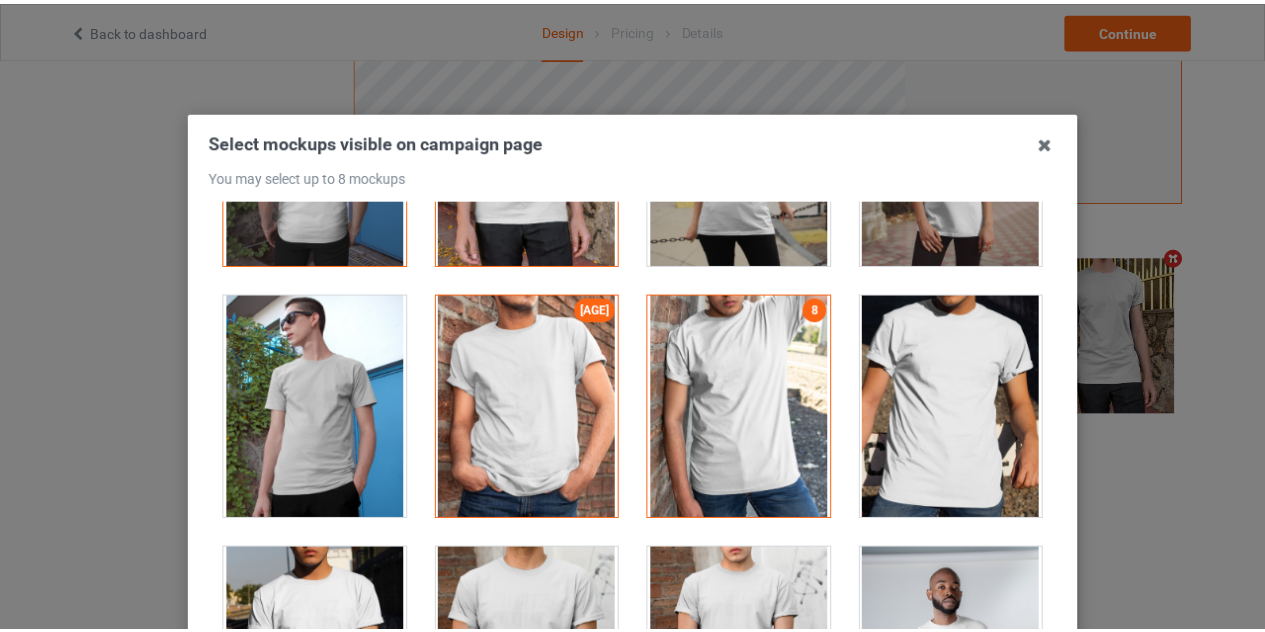 scroll, scrollTop: 659, scrollLeft: 0, axis: vertical 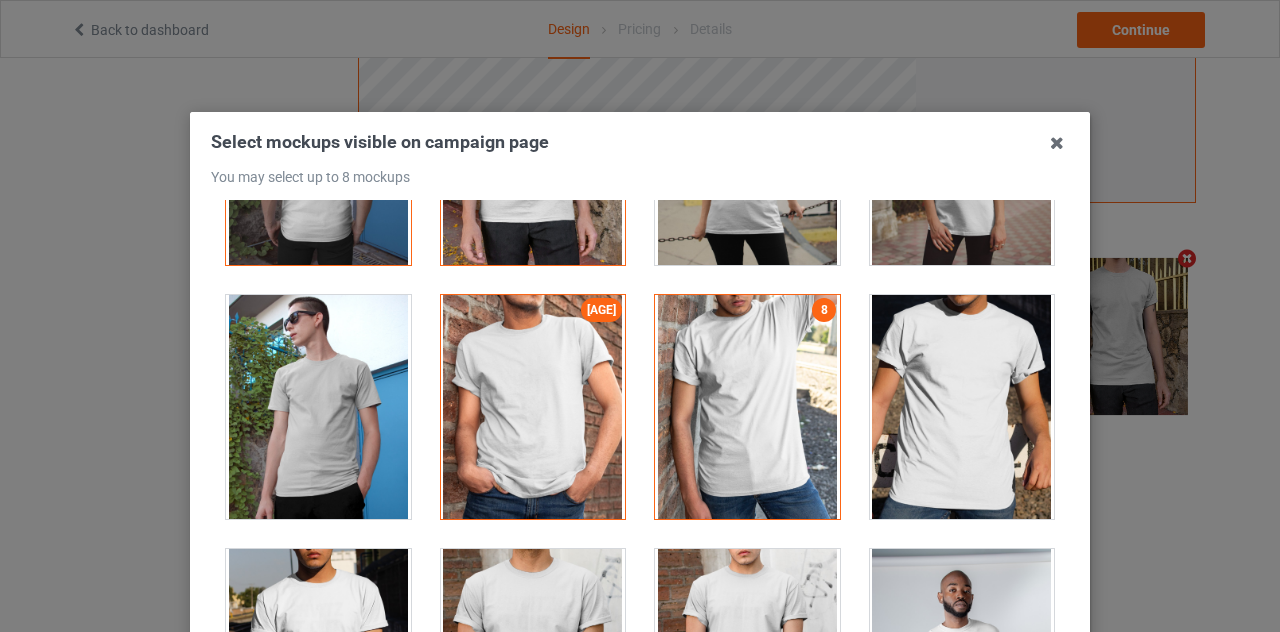 click at bounding box center (1057, 143) 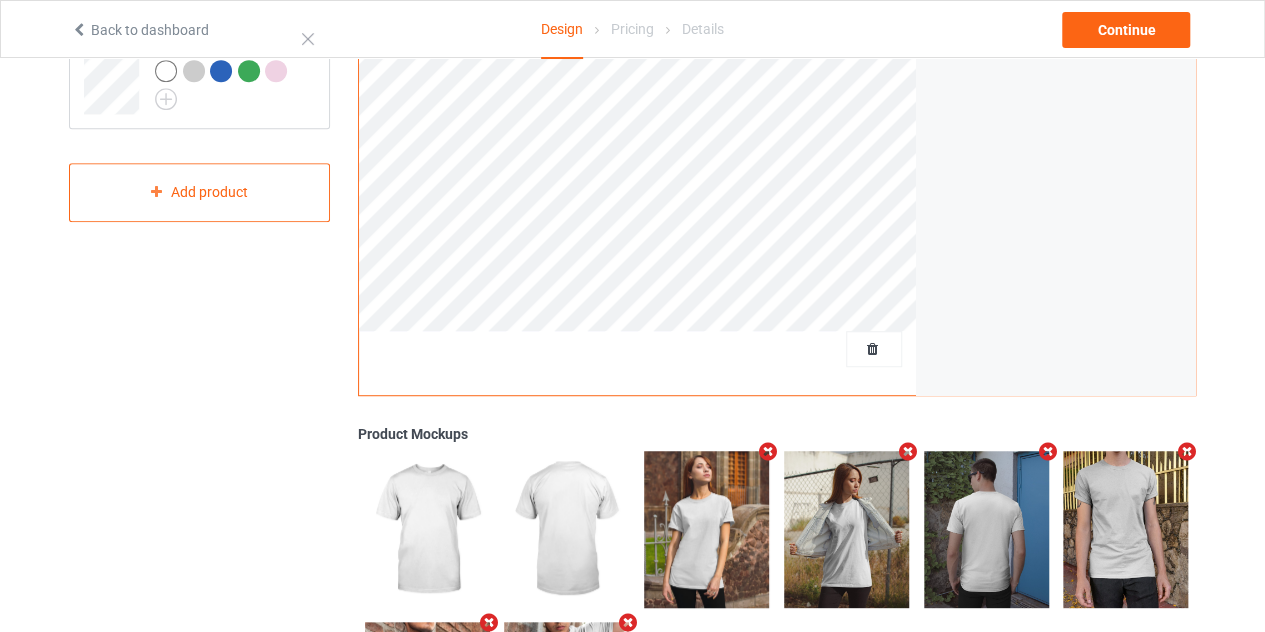 scroll, scrollTop: 447, scrollLeft: 0, axis: vertical 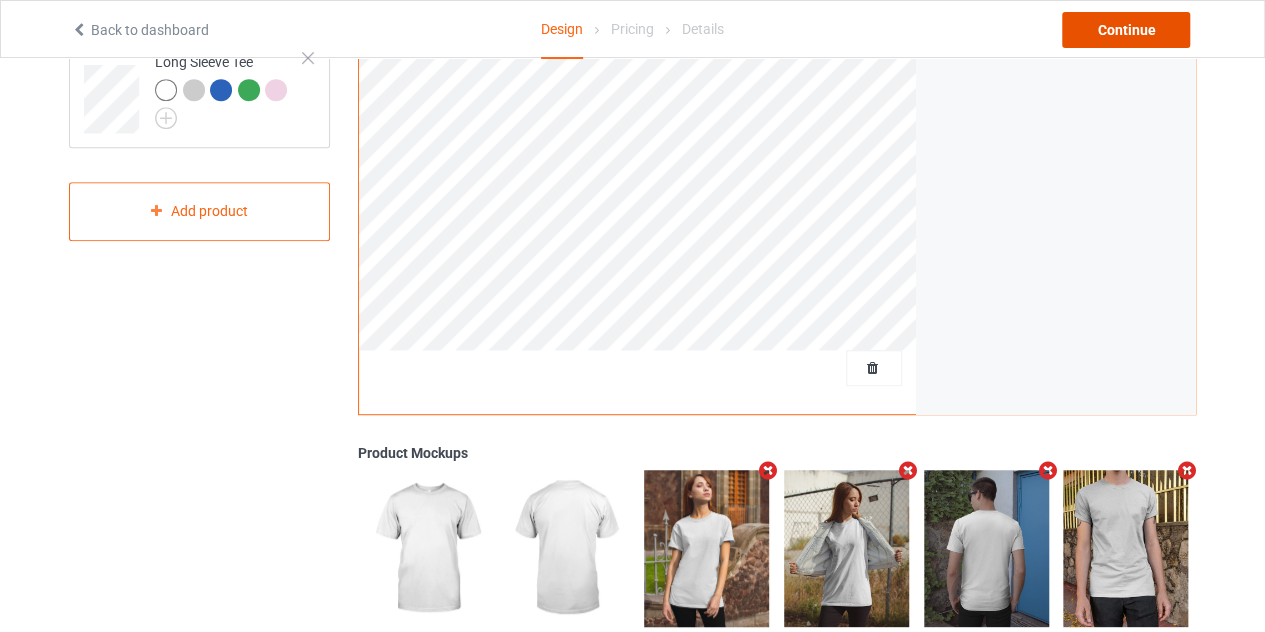 click on "Continue" at bounding box center (1126, 30) 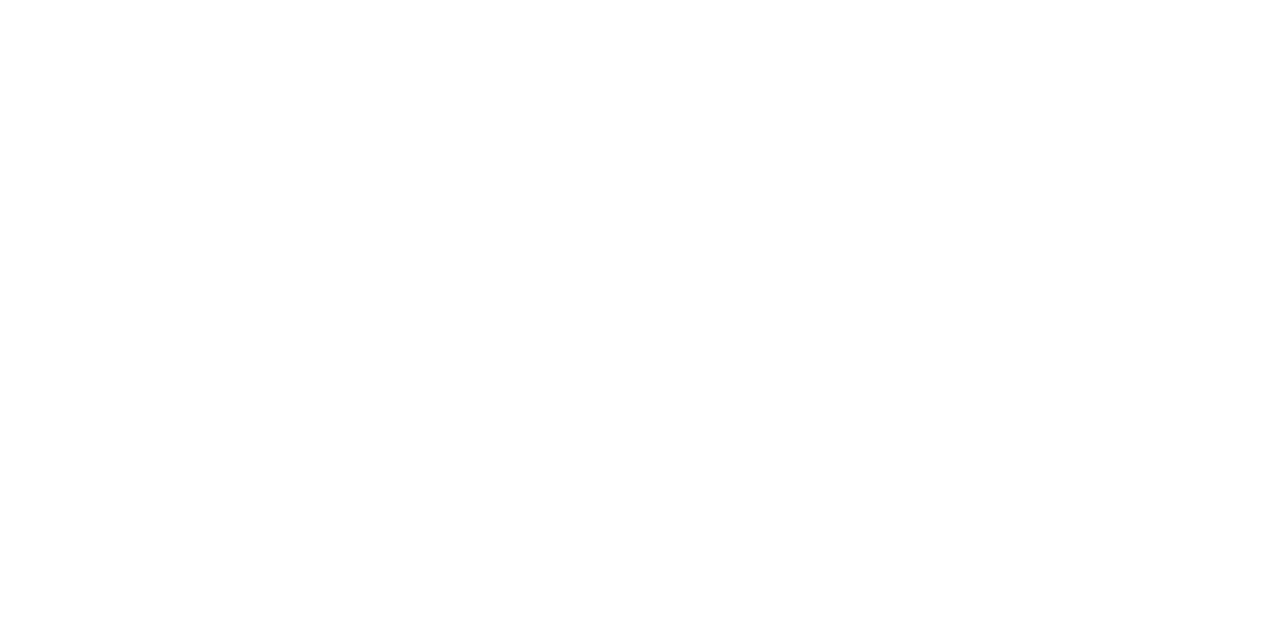 scroll, scrollTop: 0, scrollLeft: 0, axis: both 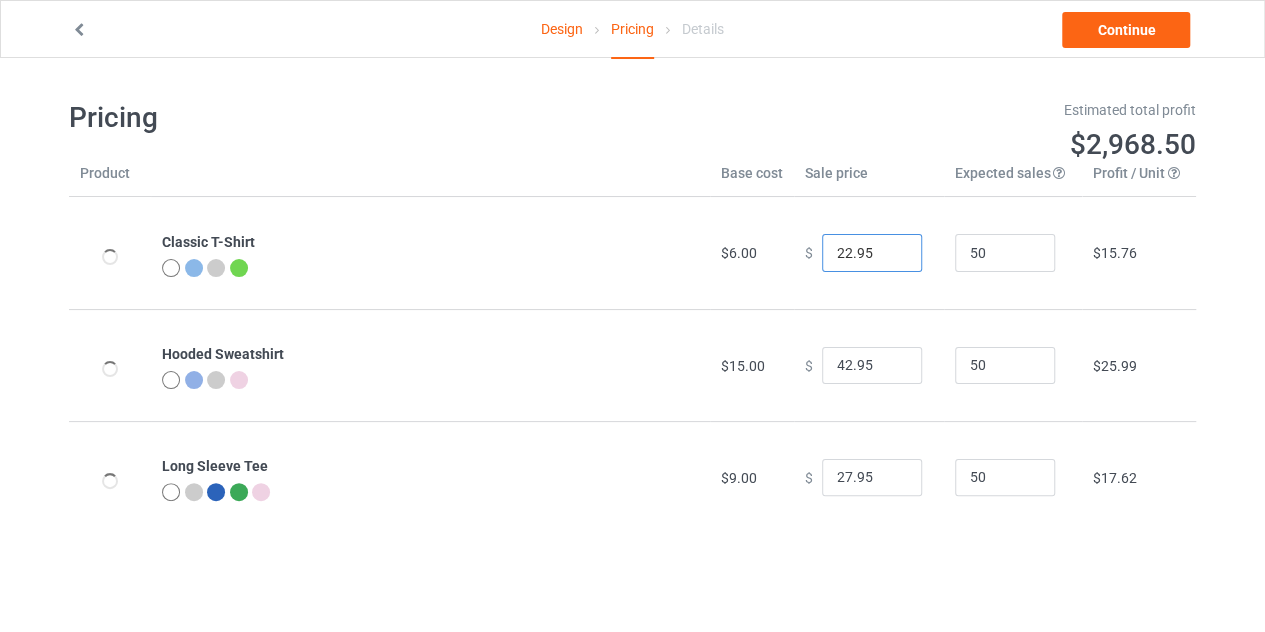drag, startPoint x: 838, startPoint y: 253, endPoint x: 781, endPoint y: 241, distance: 58.249462 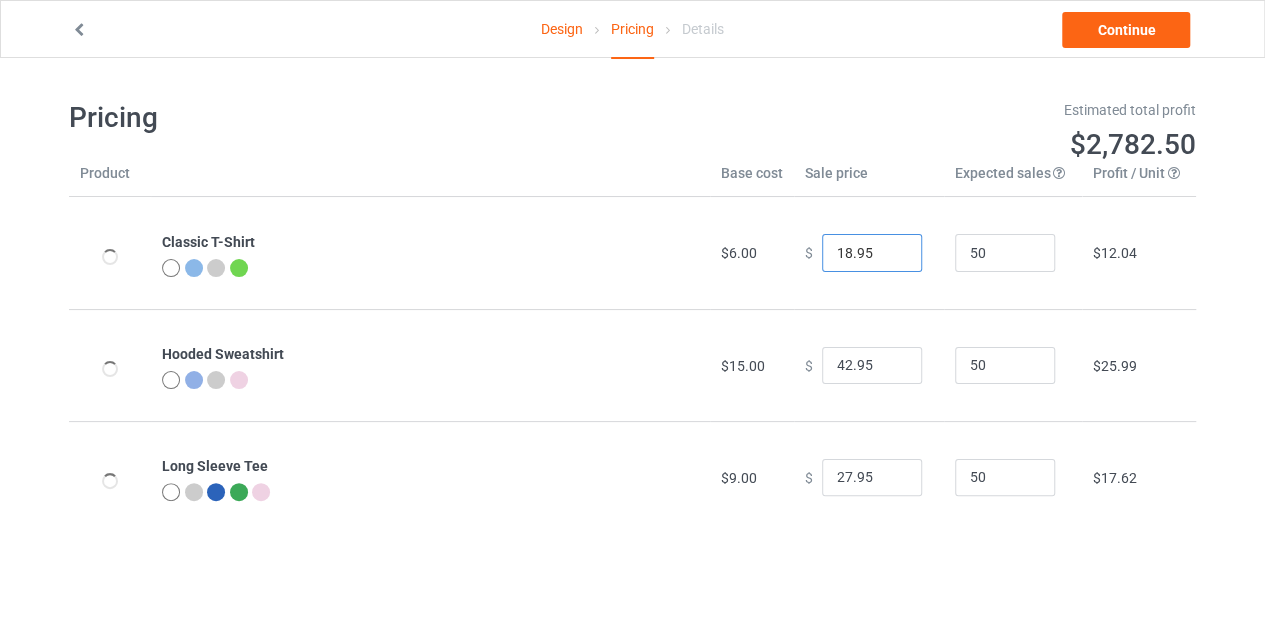 type on "18.95" 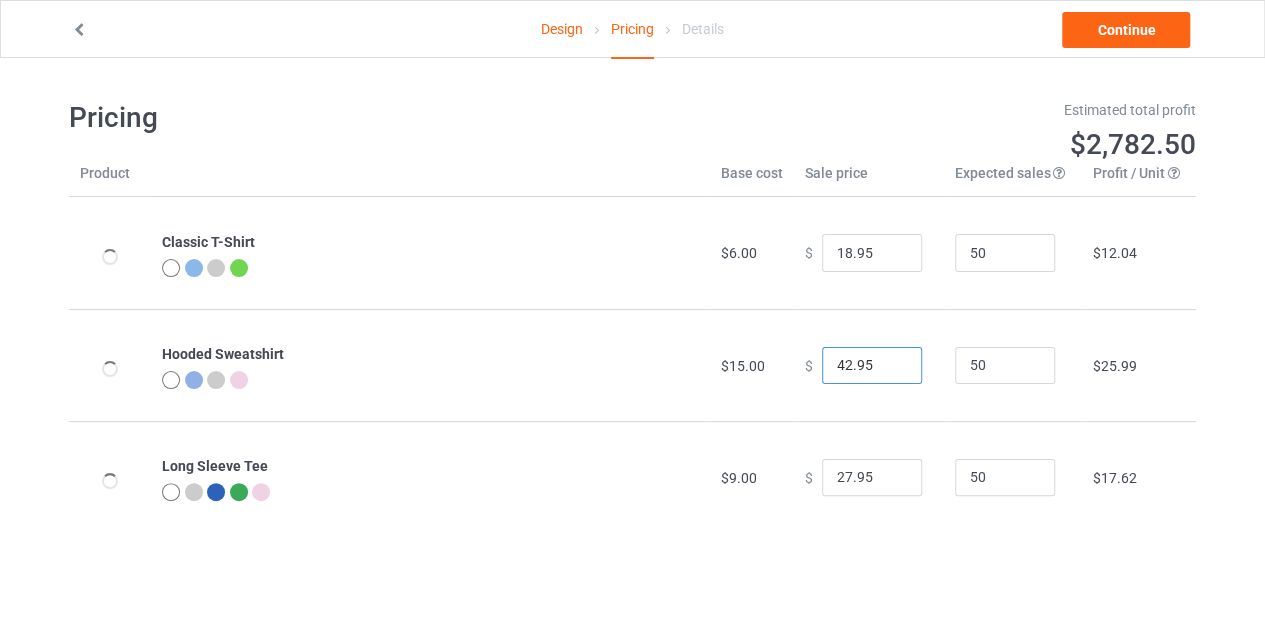 drag, startPoint x: 839, startPoint y: 356, endPoint x: 706, endPoint y: 403, distance: 141.06027 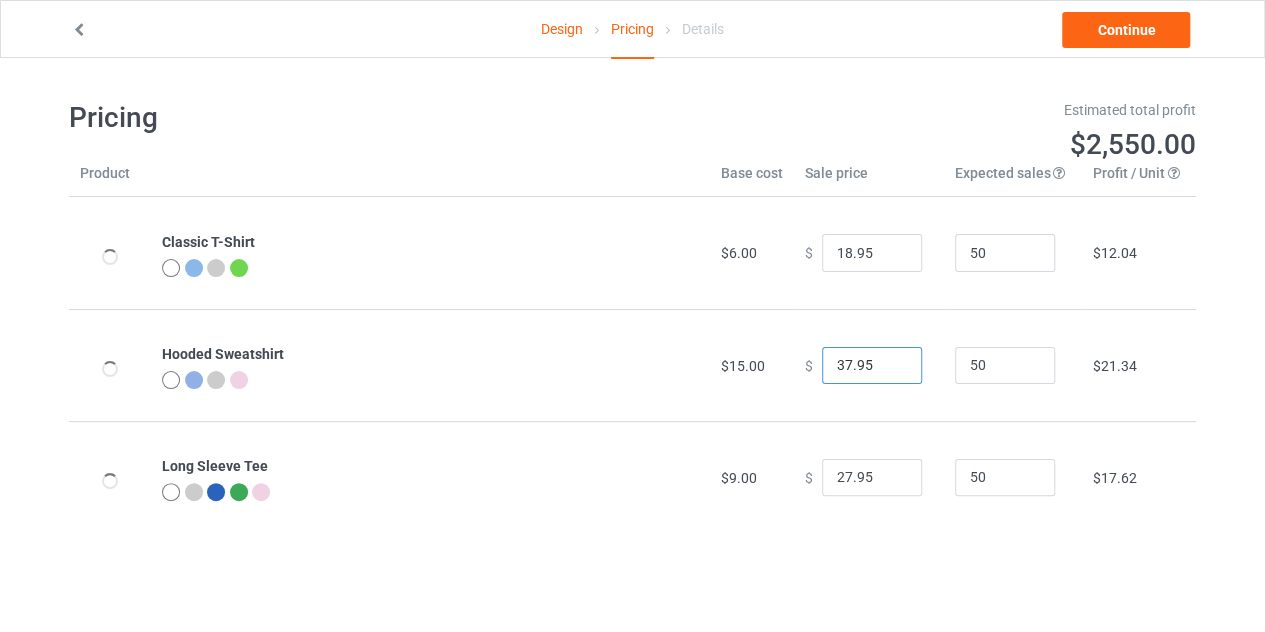 type on "37.95" 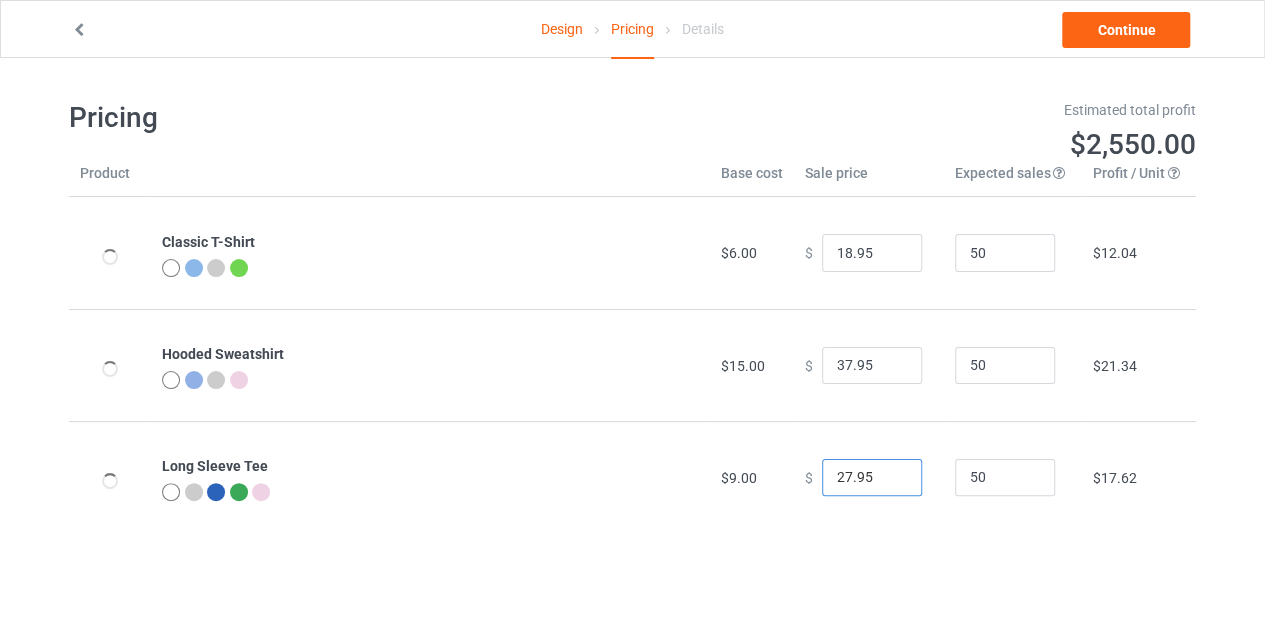 drag, startPoint x: 834, startPoint y: 475, endPoint x: 510, endPoint y: 521, distance: 327.24915 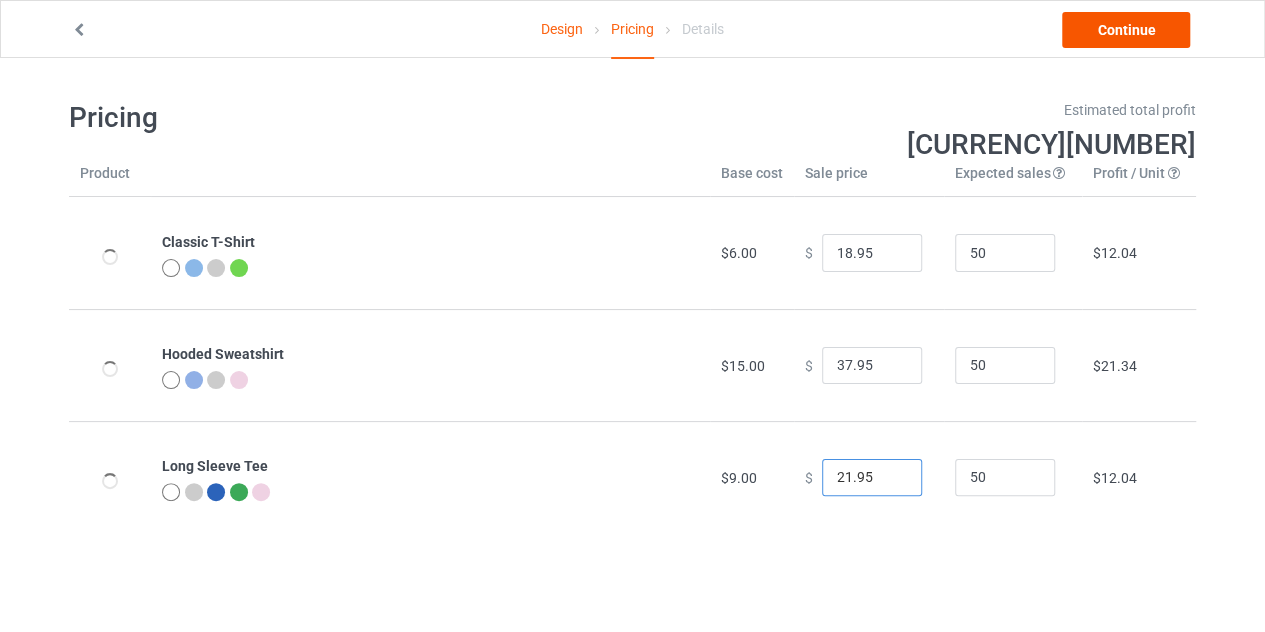 type on "21.95" 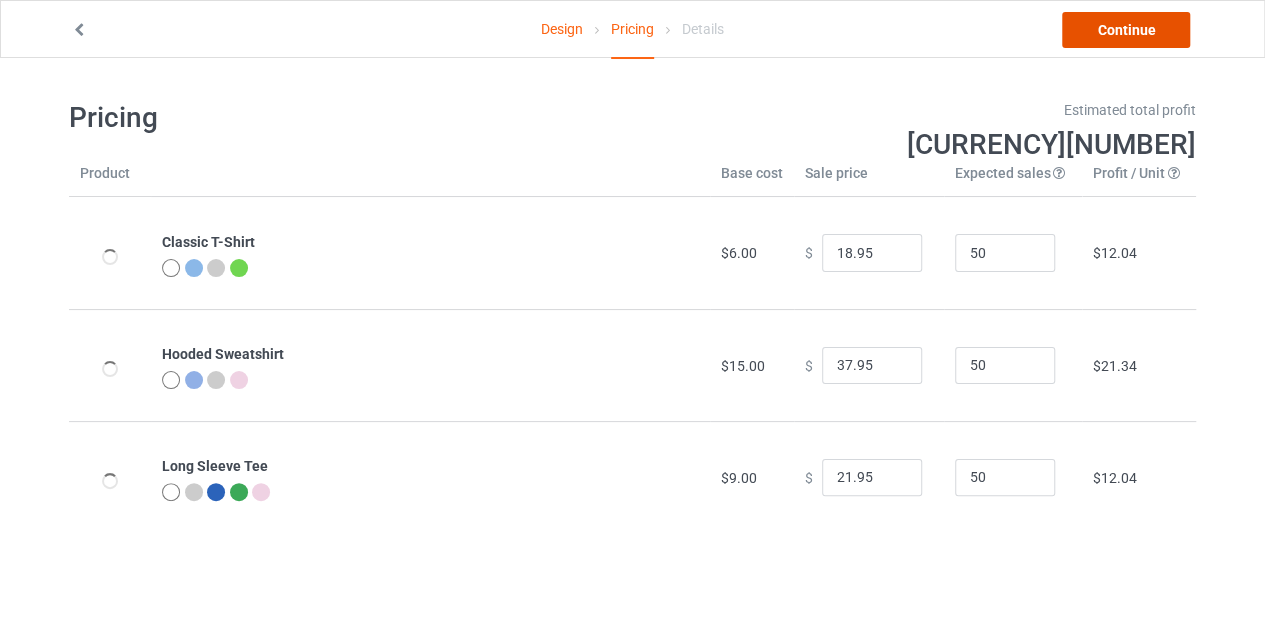 click on "Continue" at bounding box center (1126, 30) 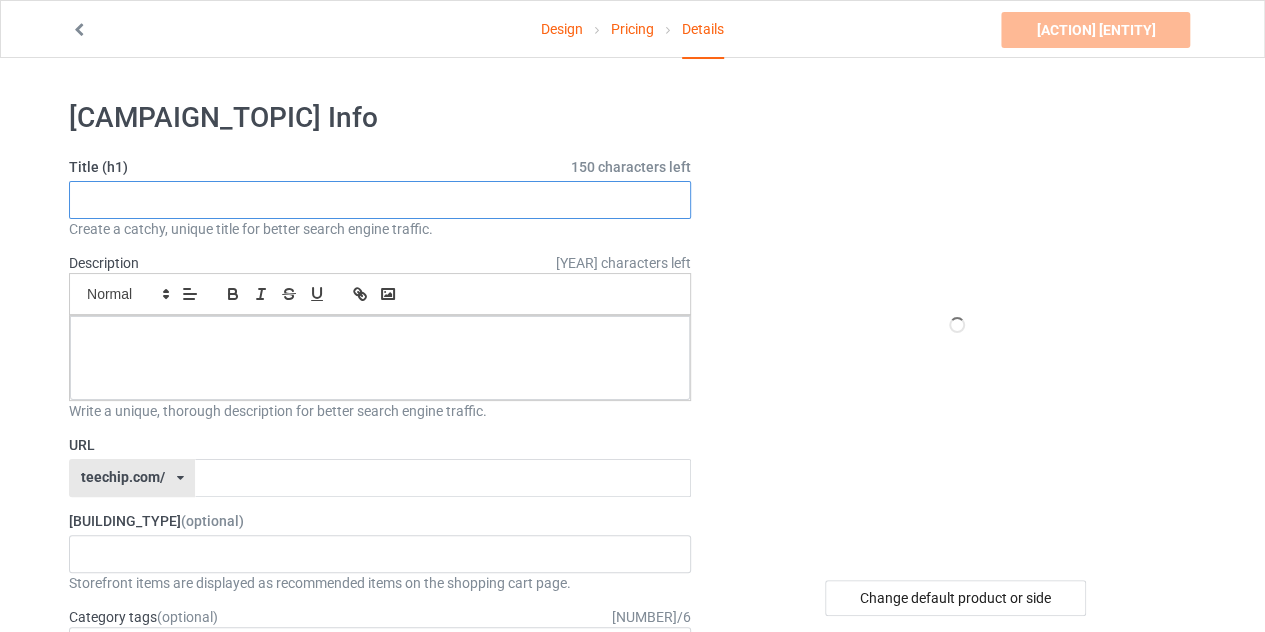 click at bounding box center (380, 200) 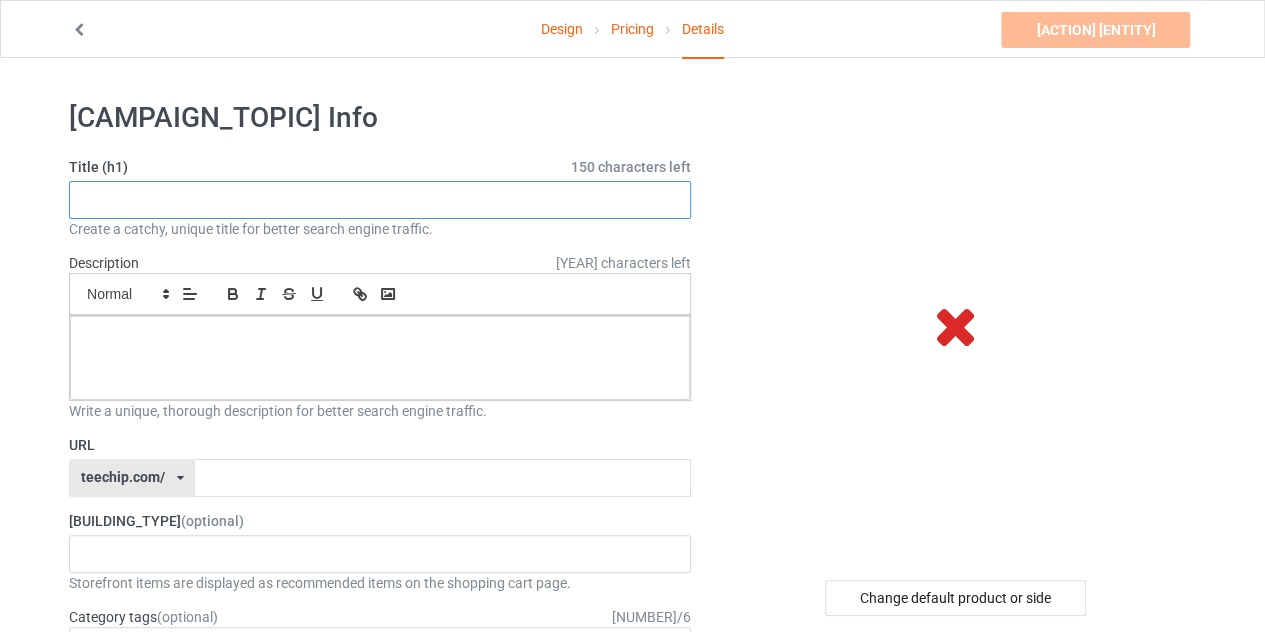 click at bounding box center (380, 200) 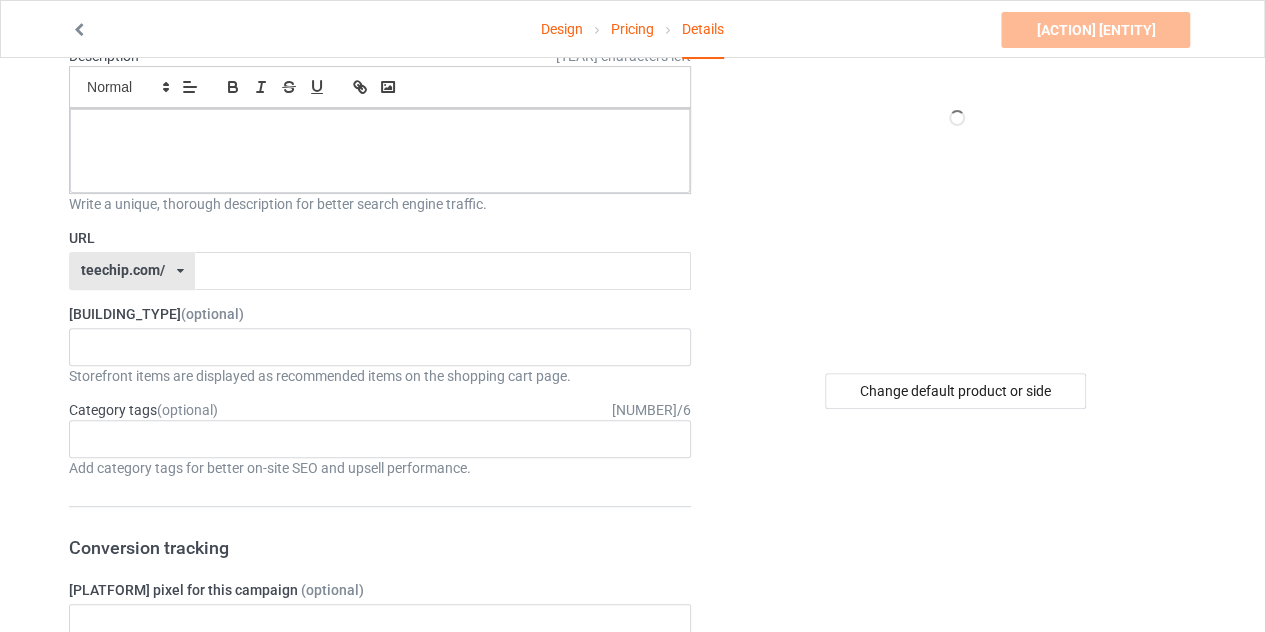 scroll, scrollTop: 208, scrollLeft: 0, axis: vertical 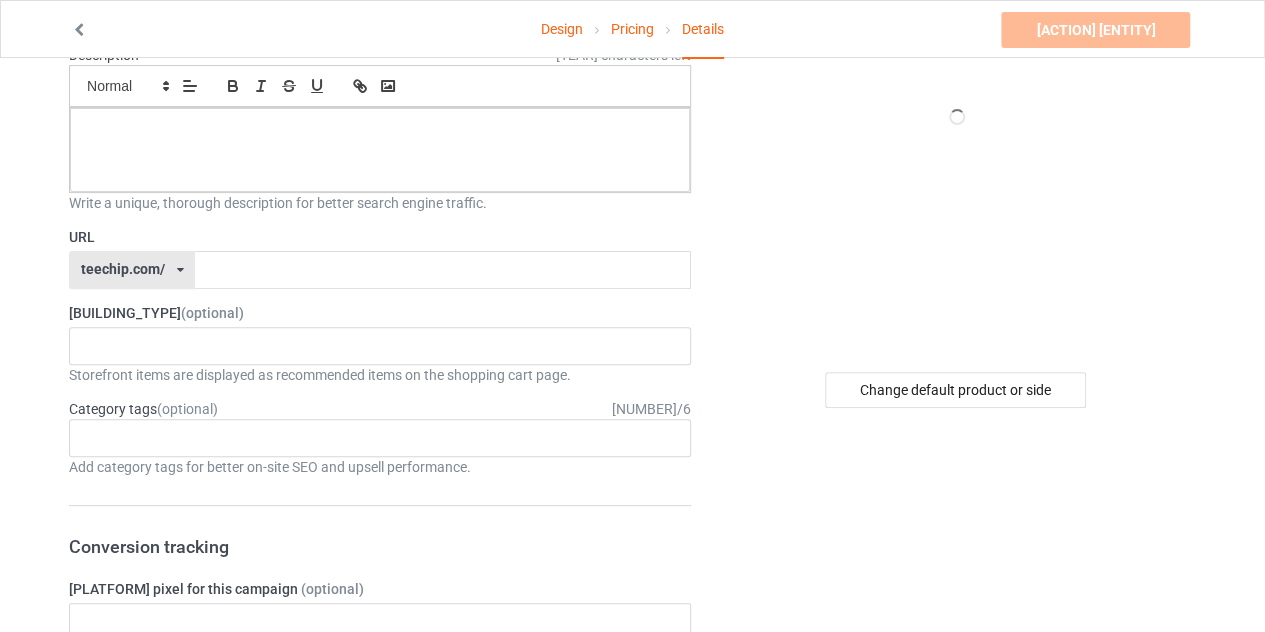 type on "[NUMBER] in the Thoughts, [NUMBER] in the Prayers Classic" 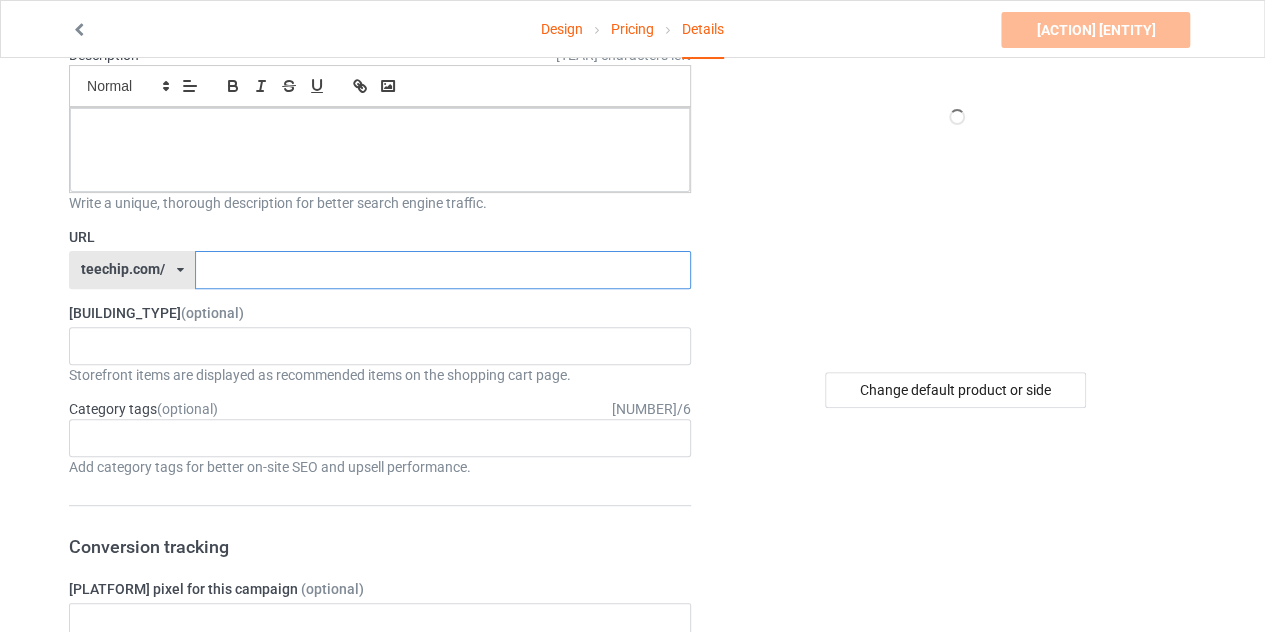 click at bounding box center [442, 270] 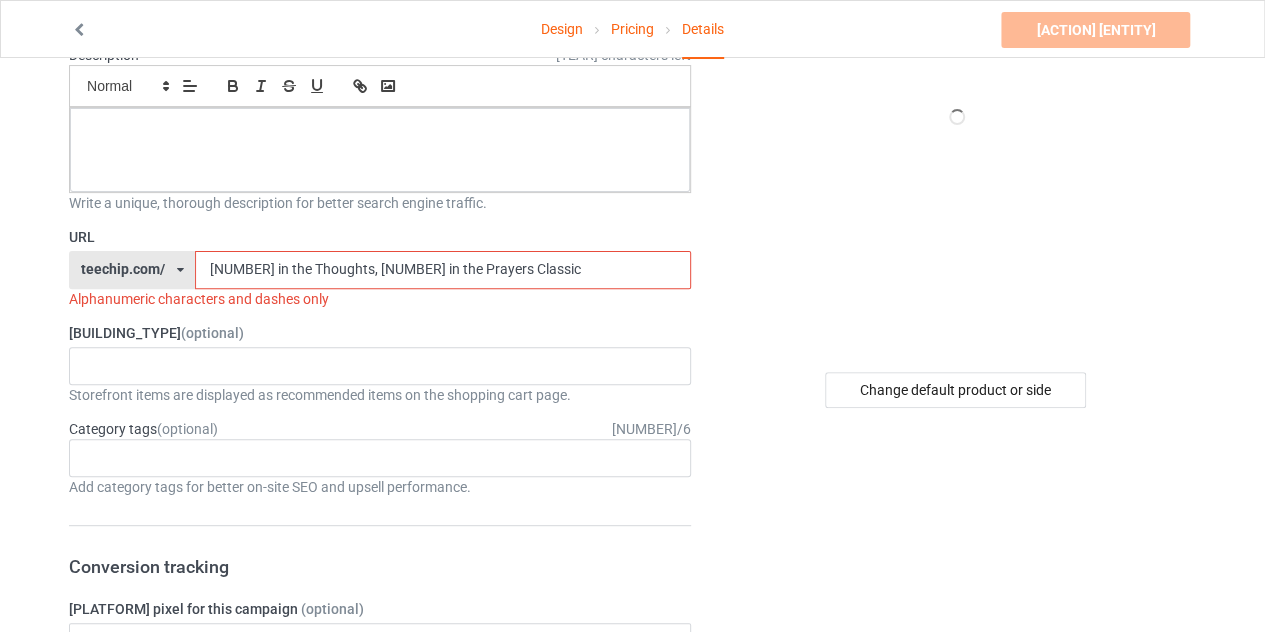 click on "[NUMBER] in the Thoughts, [NUMBER] in the Prayers Classic" at bounding box center (442, 270) 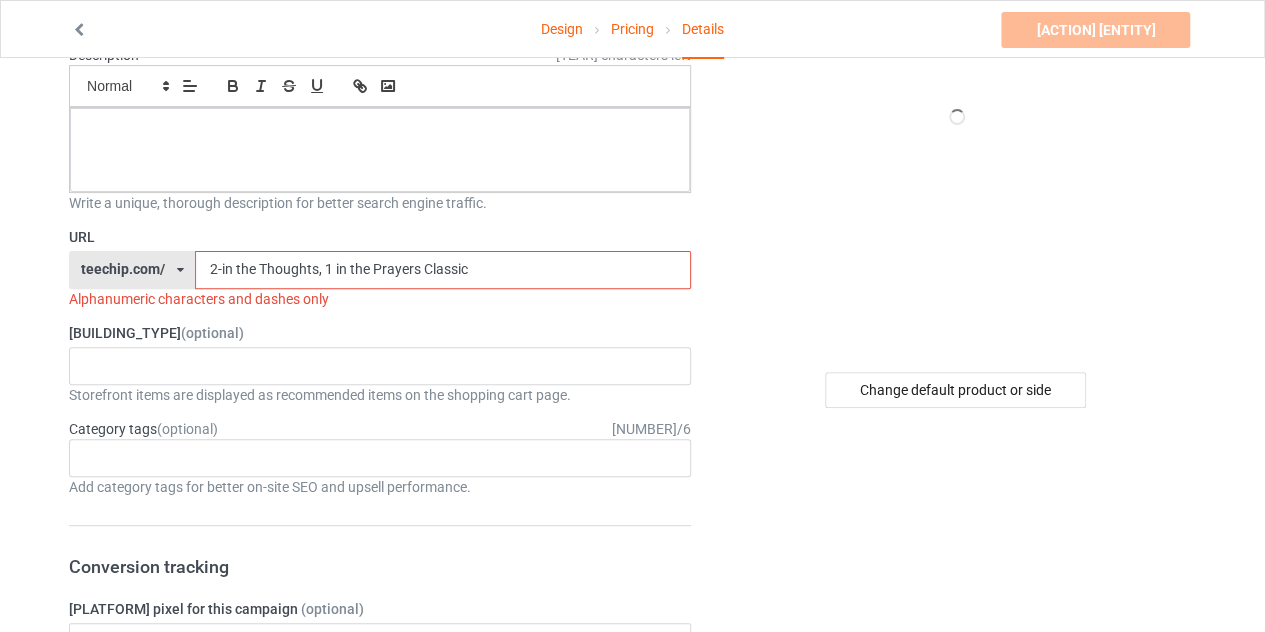 click on "2-in the Thoughts, 1 in the Prayers Classic" at bounding box center [442, 270] 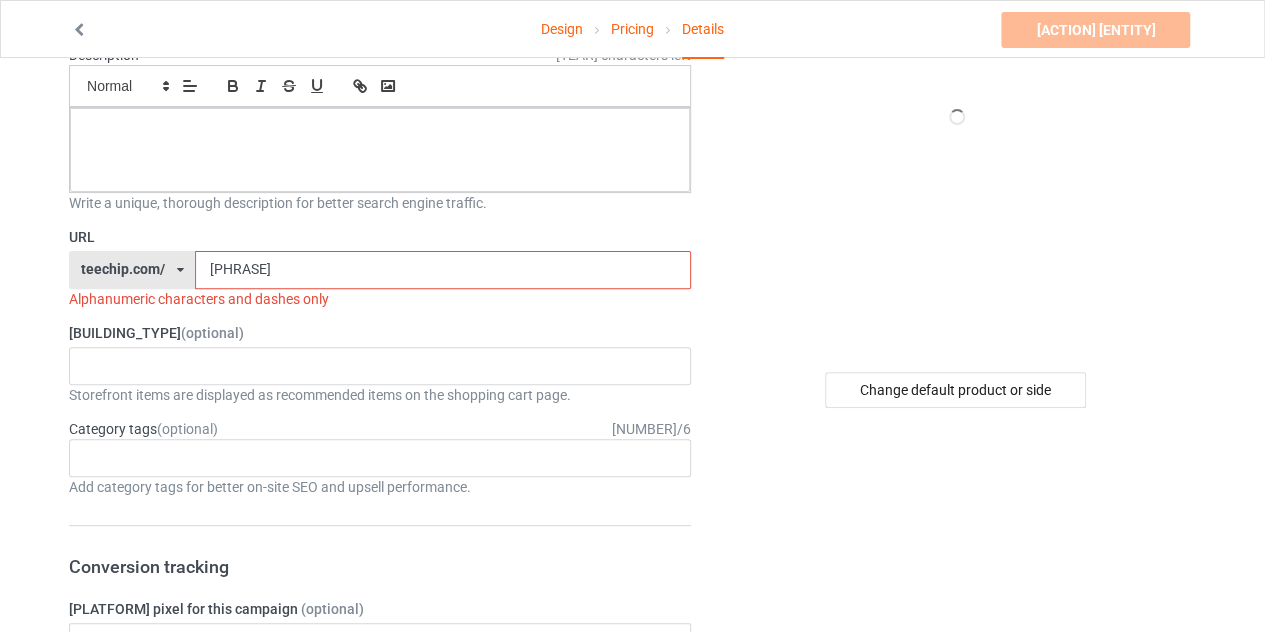 click on "[PHRASE]" at bounding box center [442, 270] 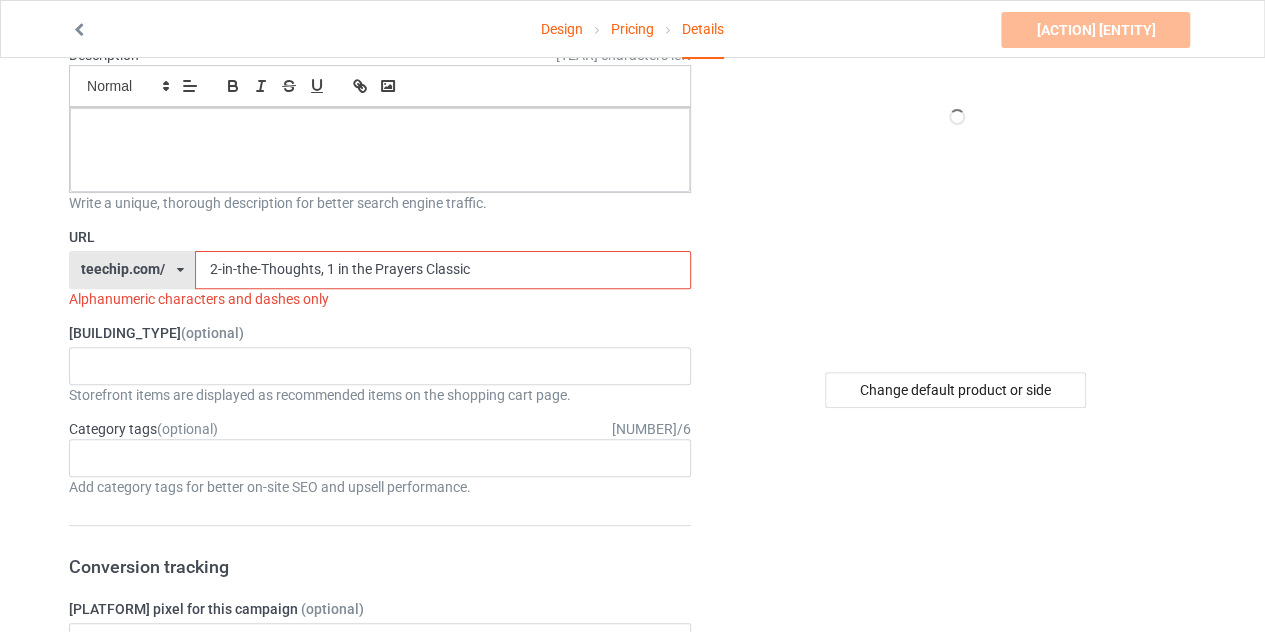click on "2-in-the-Thoughts, 1 in the Prayers Classic" at bounding box center (442, 270) 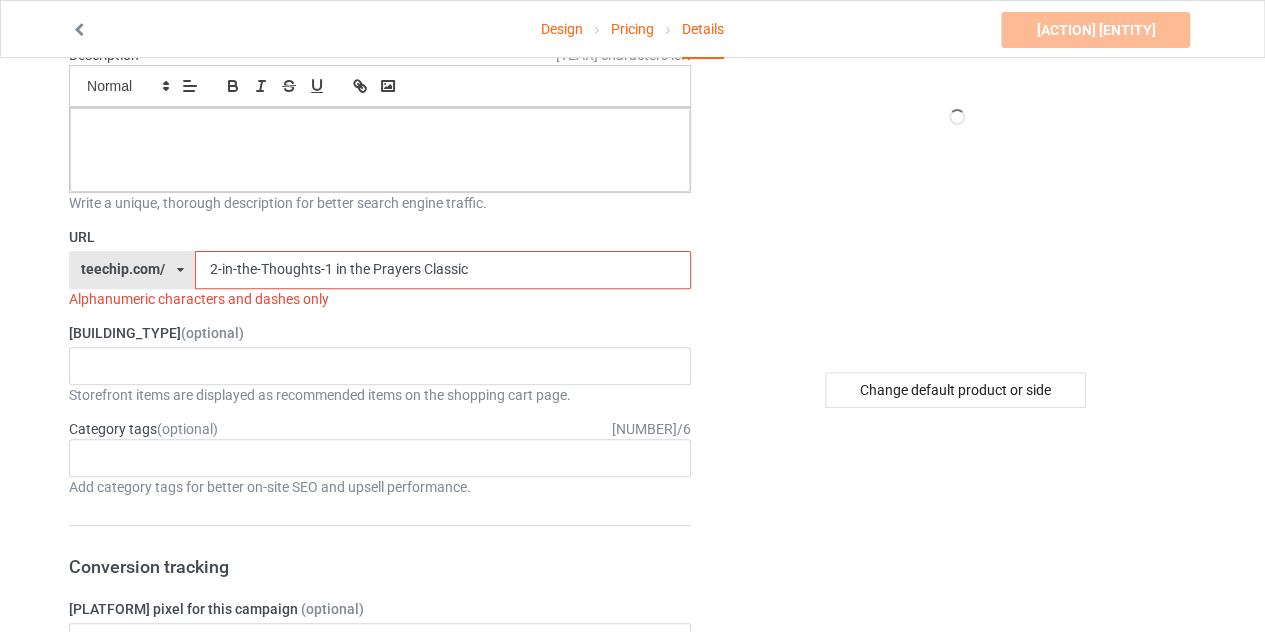 click on "2-in-the-Thoughts-1 in the Prayers Classic" at bounding box center [442, 270] 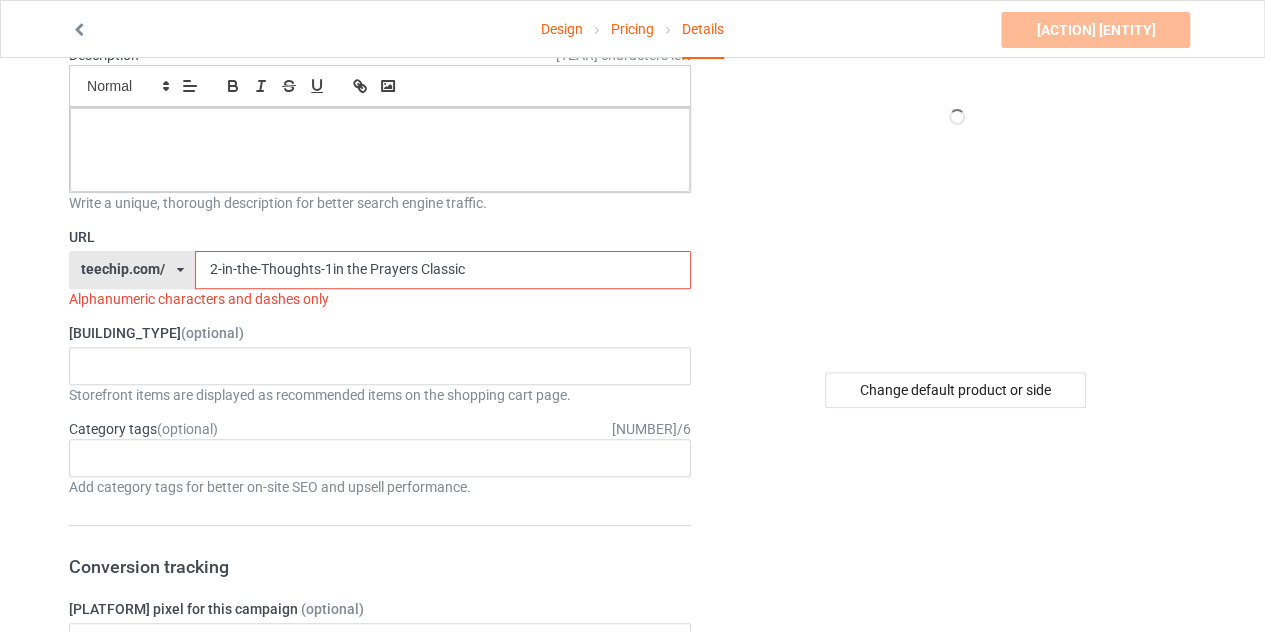 click on "2-in-the-Thoughts-1in the Prayers Classic" at bounding box center [442, 270] 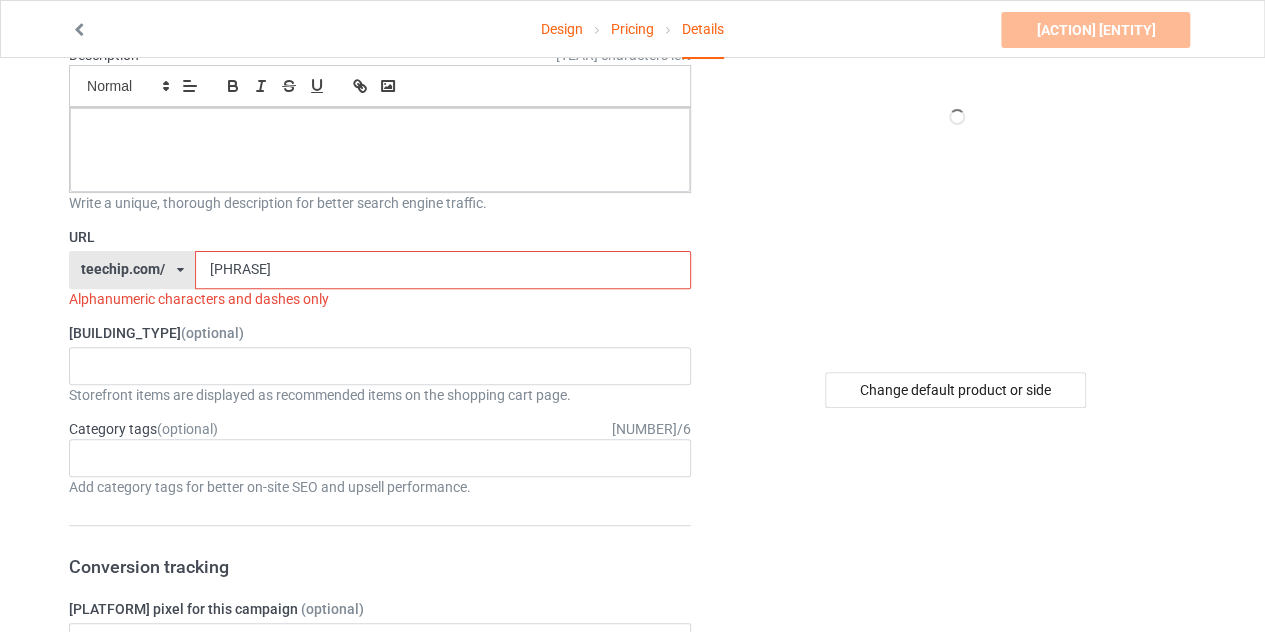 click on "[PHRASE]" at bounding box center (442, 270) 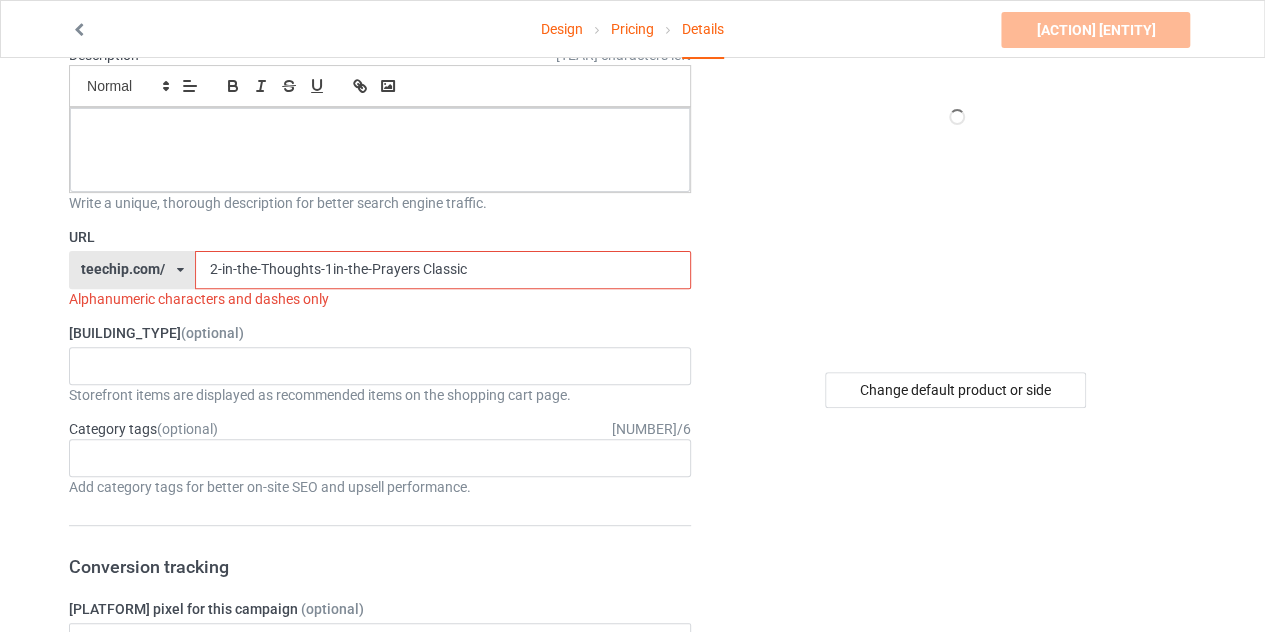 click on "2-in-the-Thoughts-1in-the-Prayers Classic" at bounding box center [442, 270] 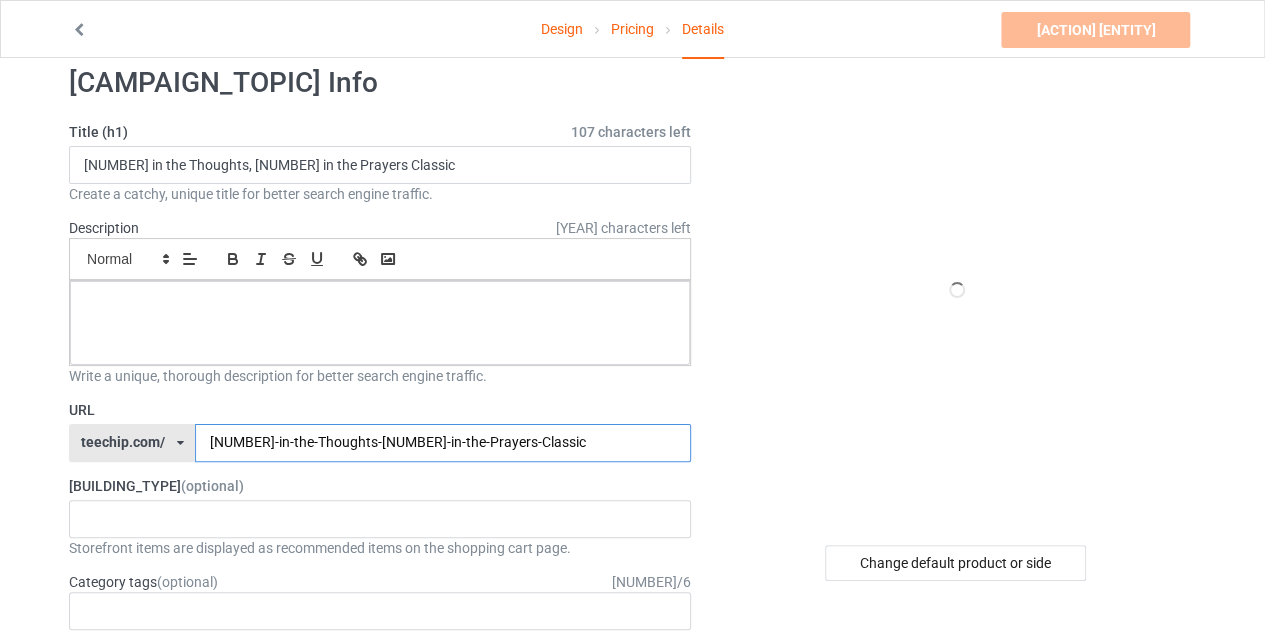 scroll, scrollTop: 34, scrollLeft: 0, axis: vertical 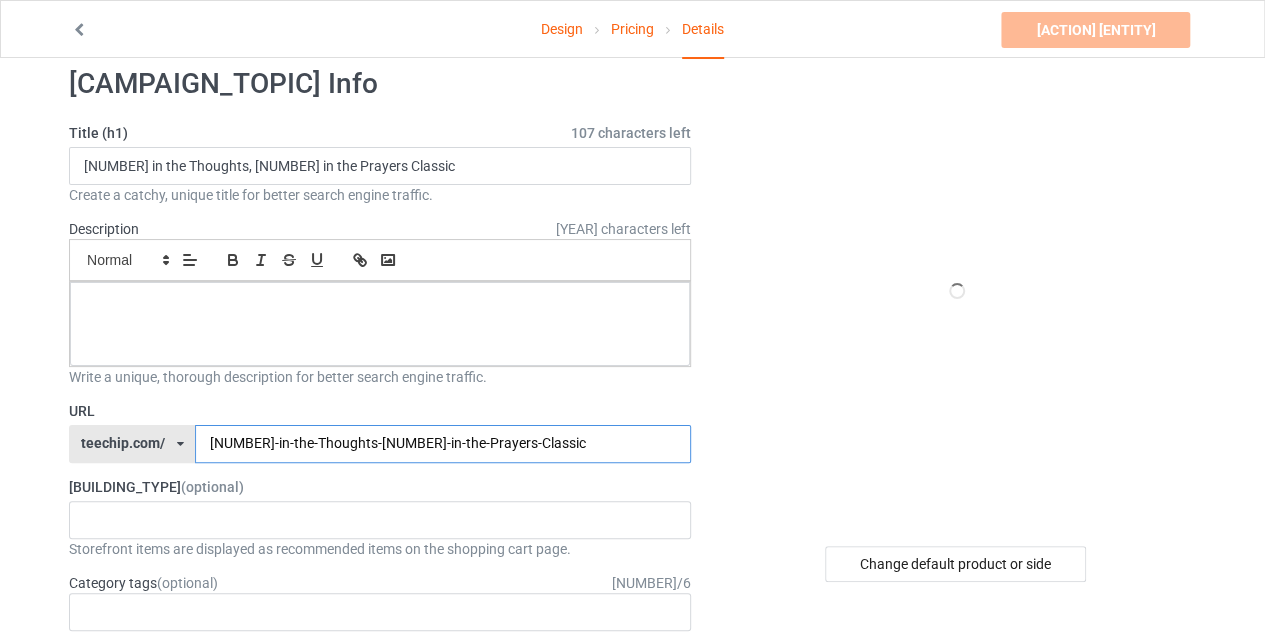 type on "[NUMBER]-in-the-Thoughts-[NUMBER]-in-the-Prayers-Classic" 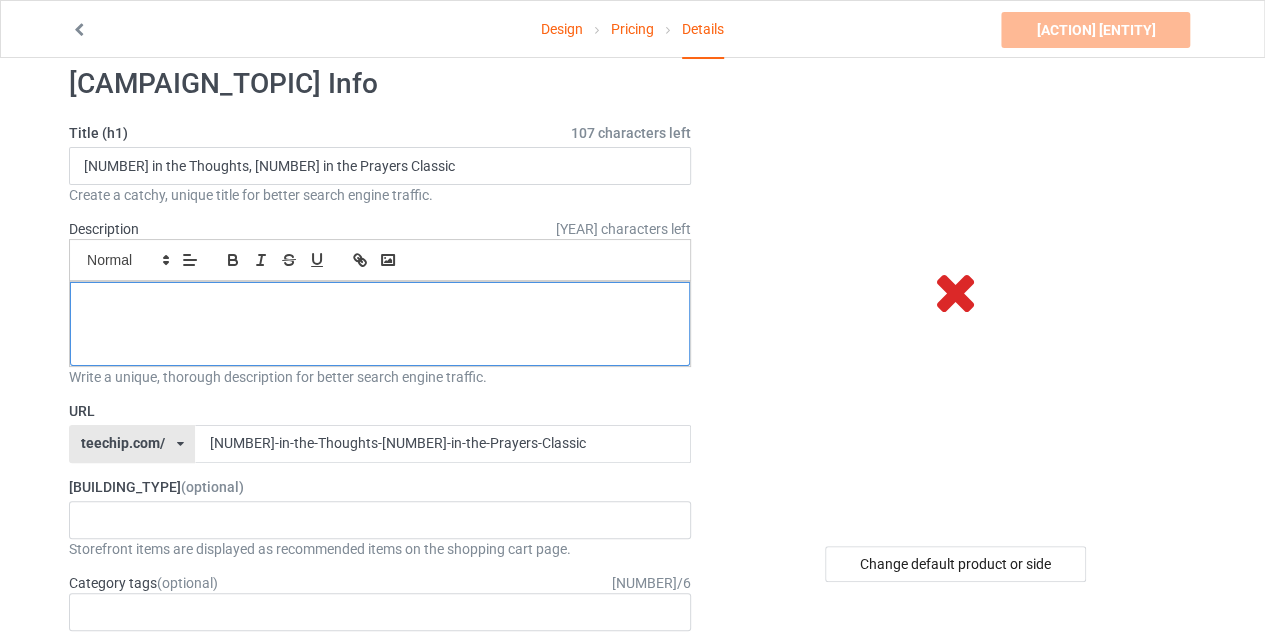 click at bounding box center (380, 324) 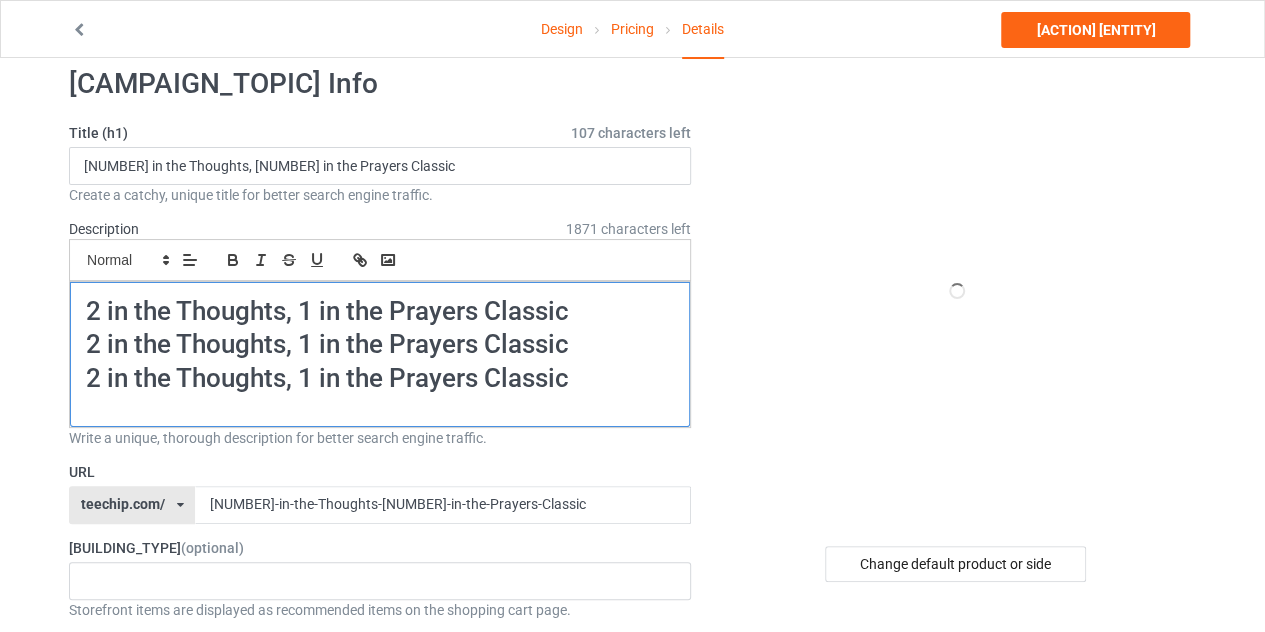 scroll, scrollTop: 0, scrollLeft: 0, axis: both 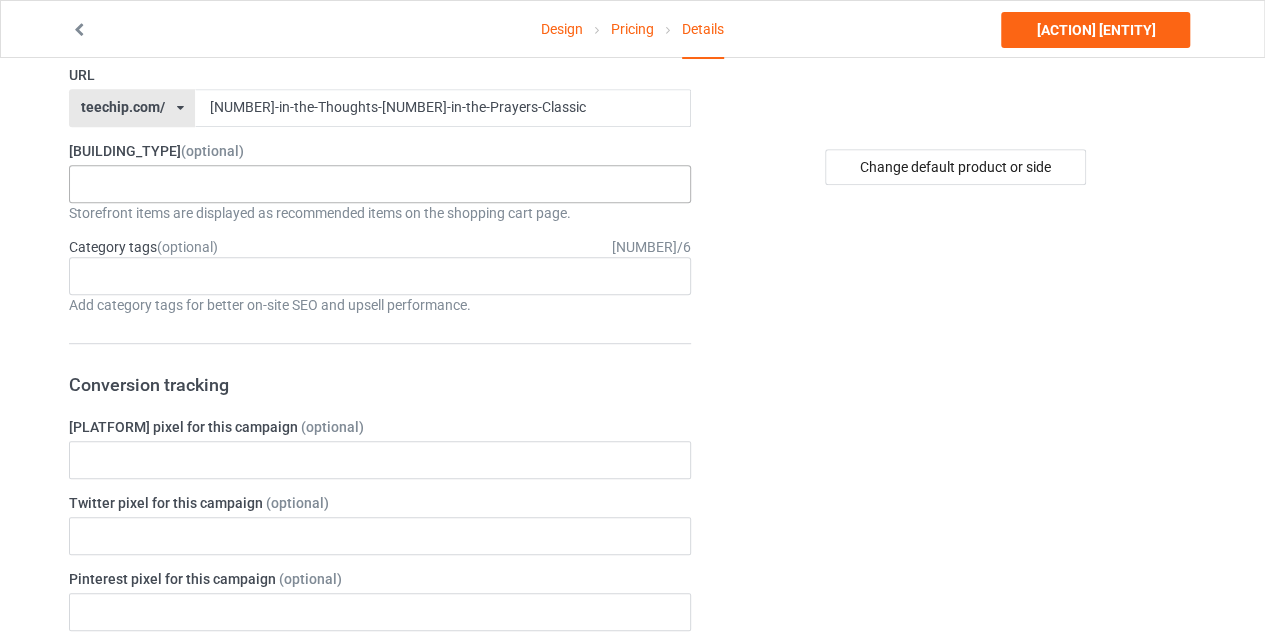 click on "No result found" at bounding box center [380, 184] 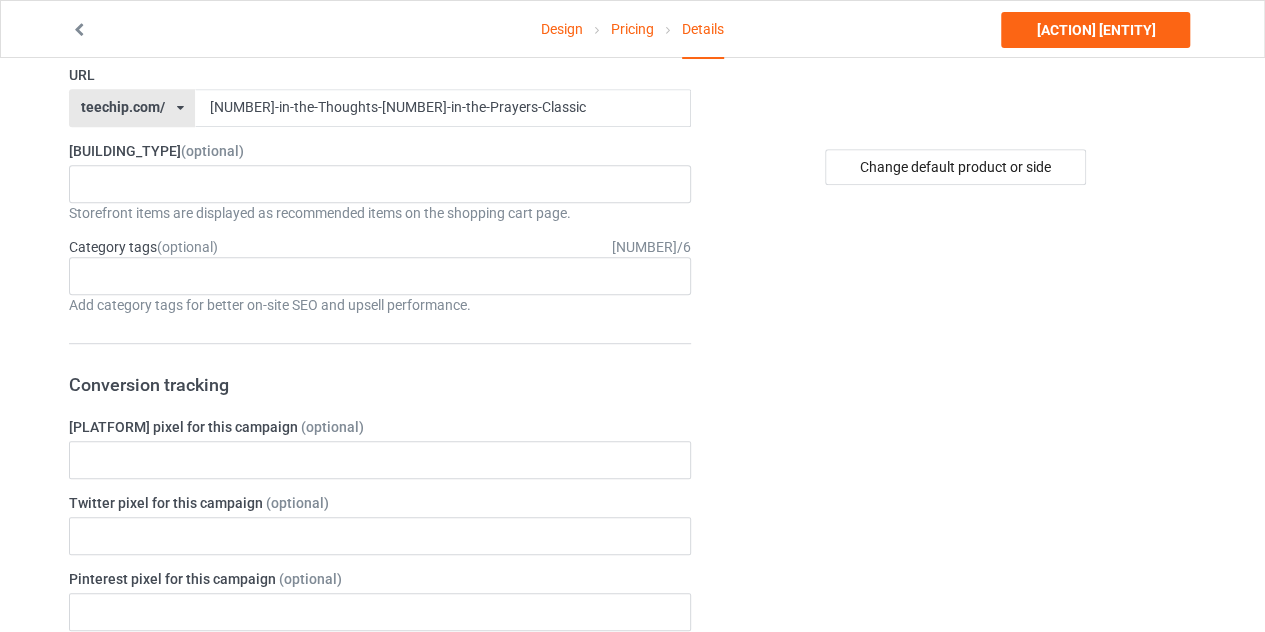 click on "Change default product or side" at bounding box center (957, 167) 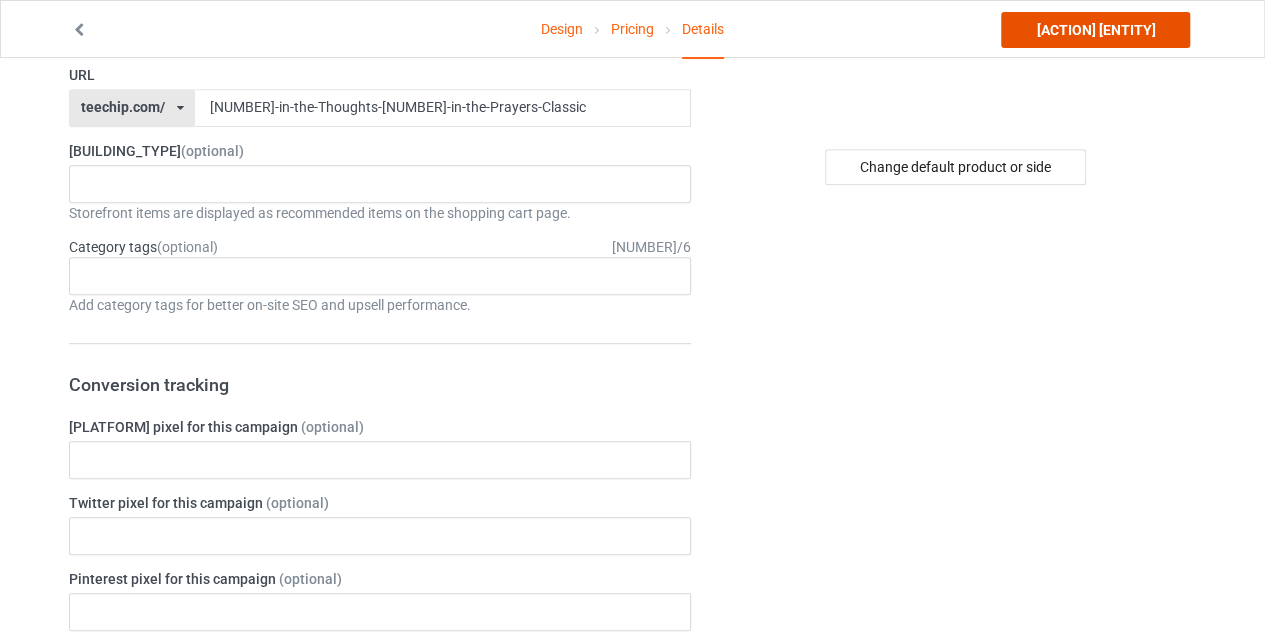 click on "[ACTION] [ENTITY]" at bounding box center [1095, 30] 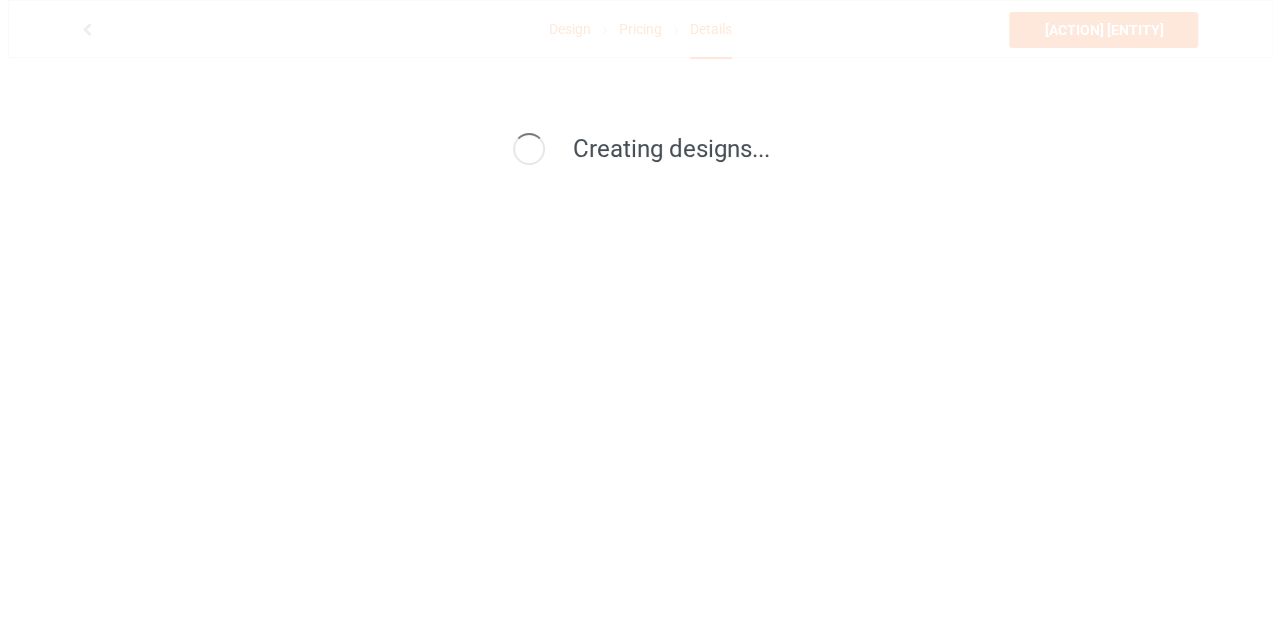 scroll, scrollTop: 0, scrollLeft: 0, axis: both 